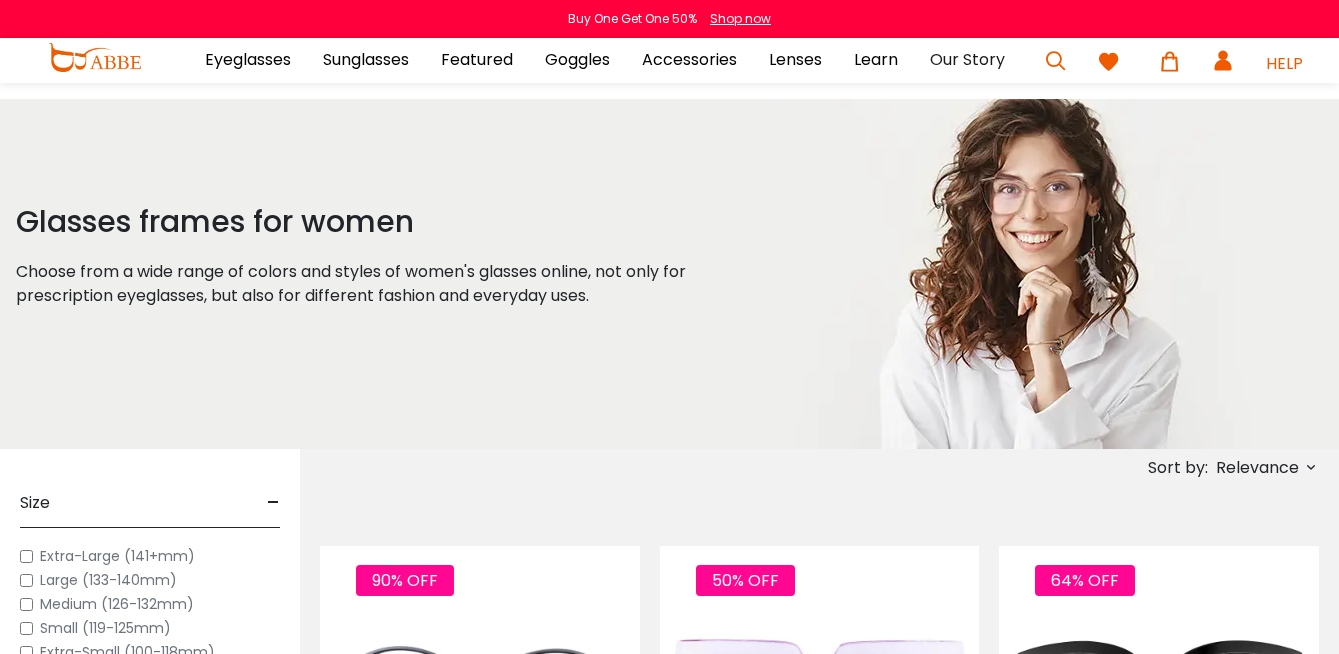 scroll, scrollTop: 0, scrollLeft: 0, axis: both 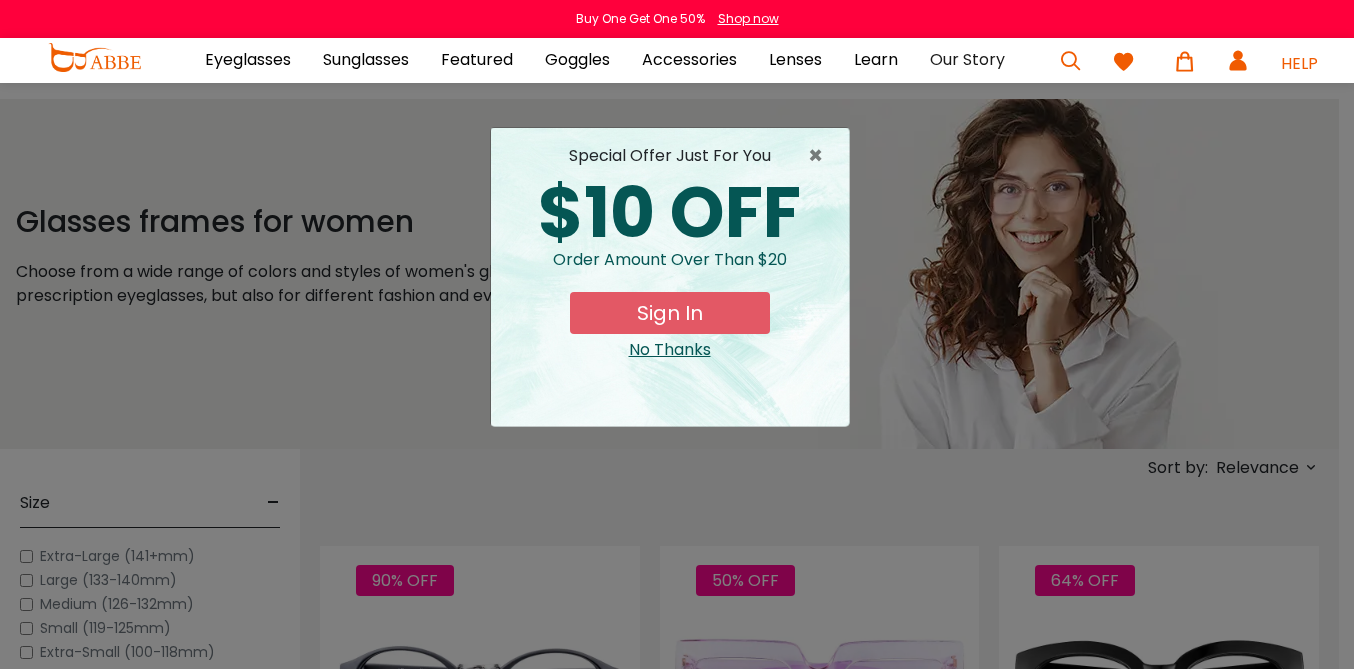 click on "No Thanks" at bounding box center [670, 350] 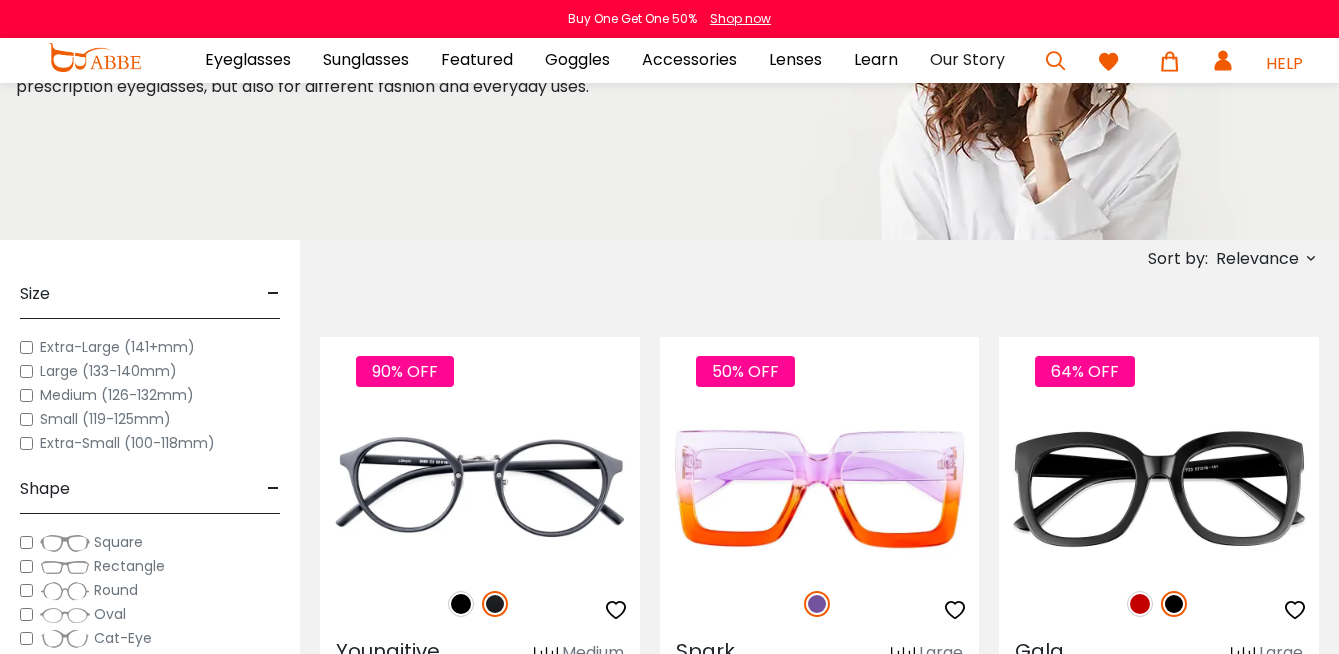 scroll, scrollTop: 300, scrollLeft: 0, axis: vertical 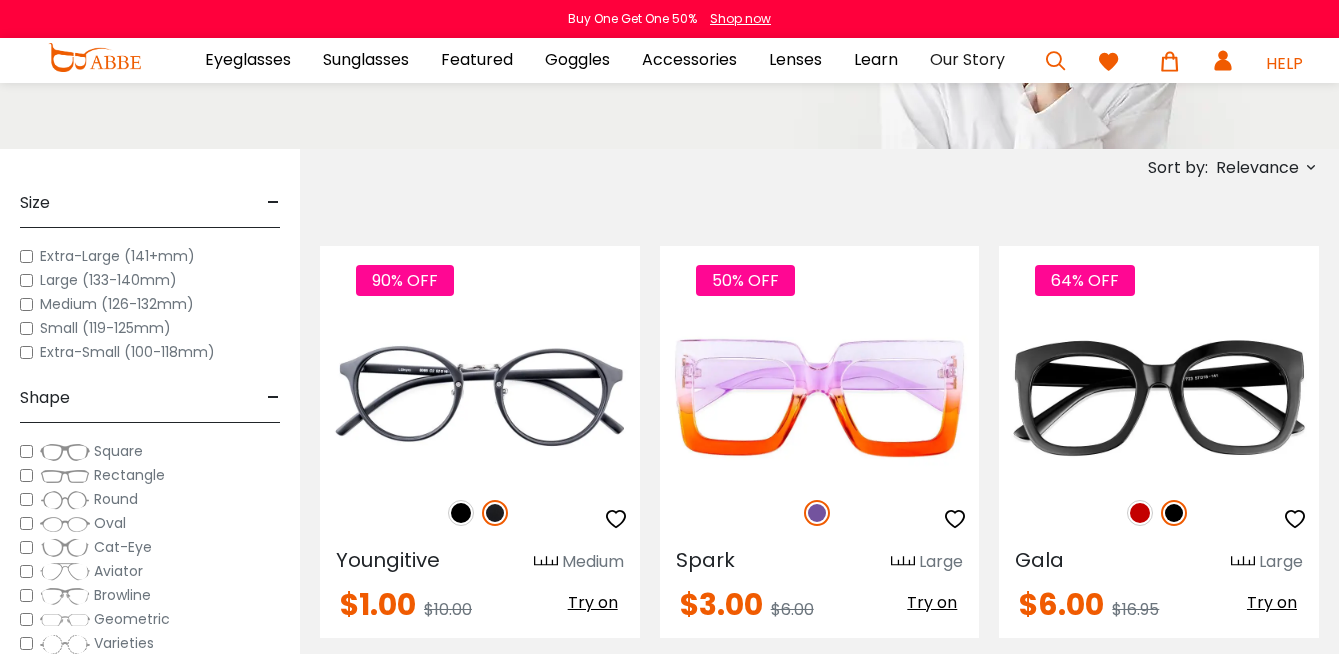 click on "Small (119-125mm)" at bounding box center [105, 328] 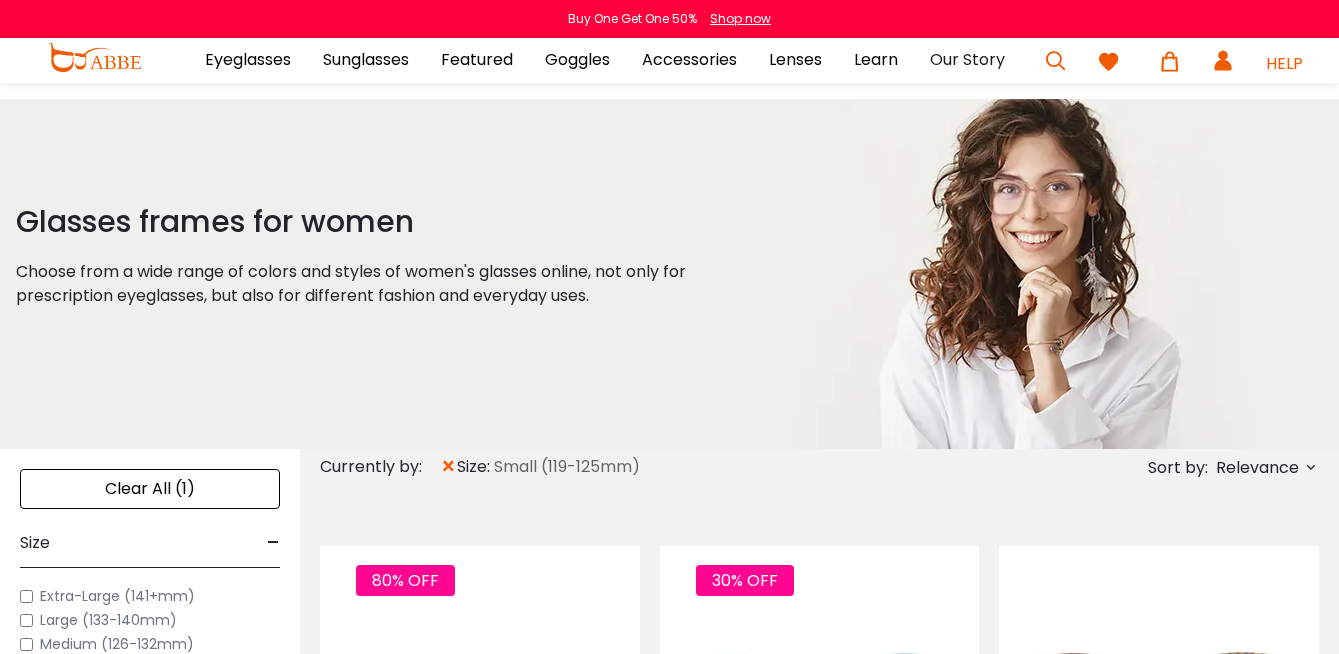 scroll, scrollTop: 0, scrollLeft: 0, axis: both 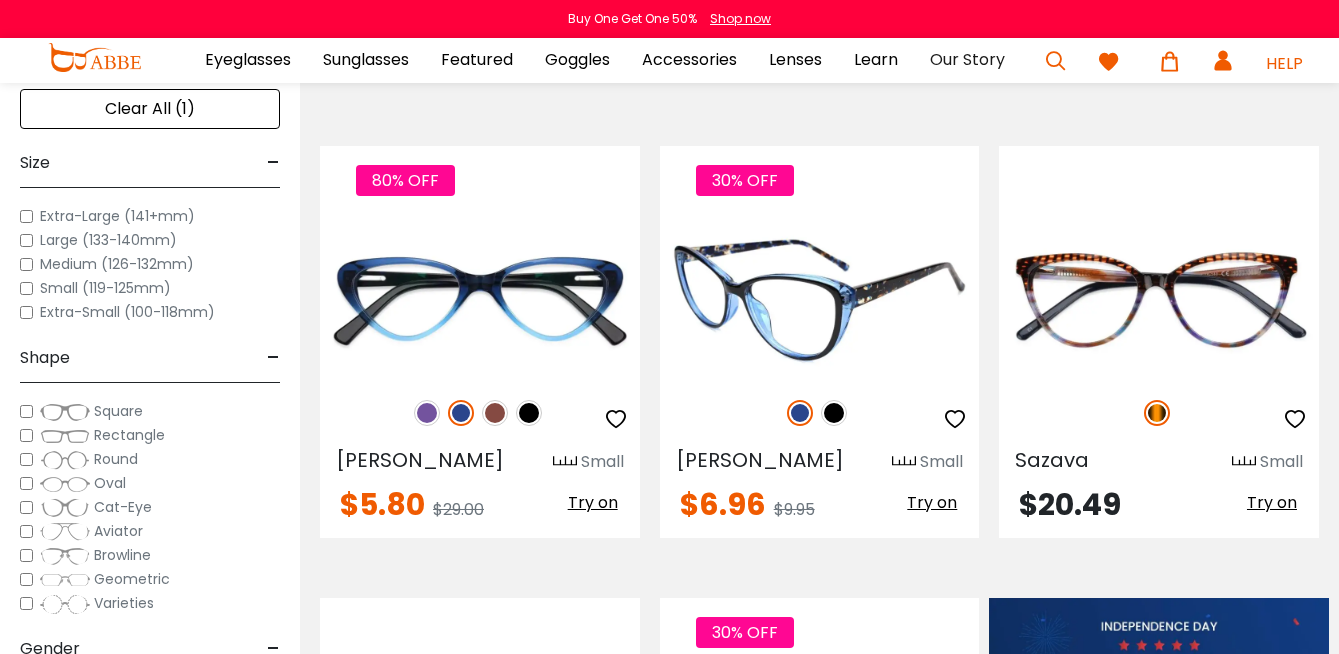click at bounding box center [834, 413] 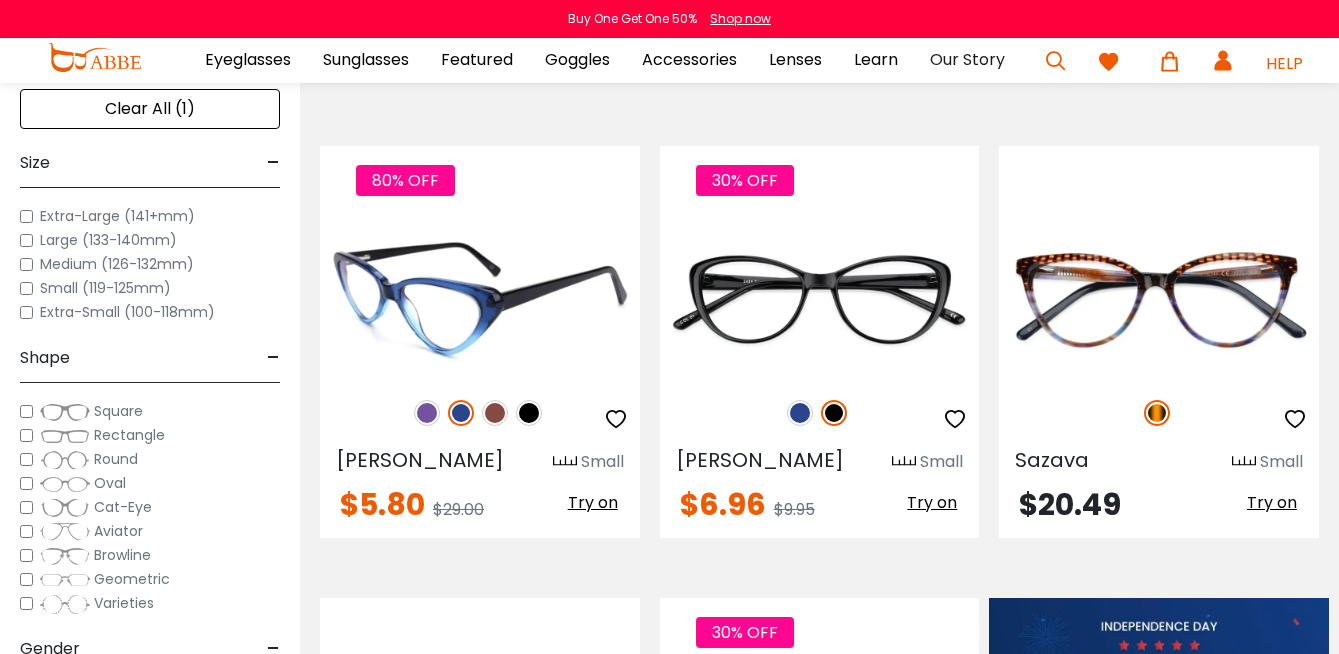 click at bounding box center (495, 413) 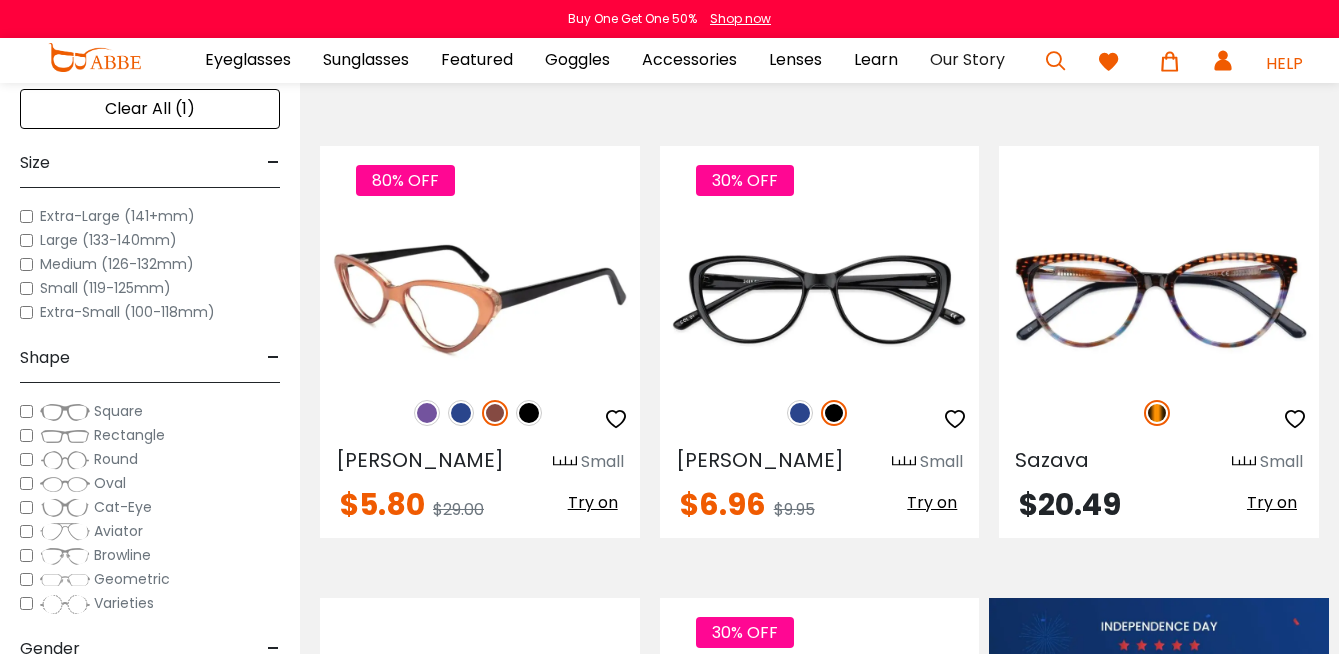 click at bounding box center (427, 413) 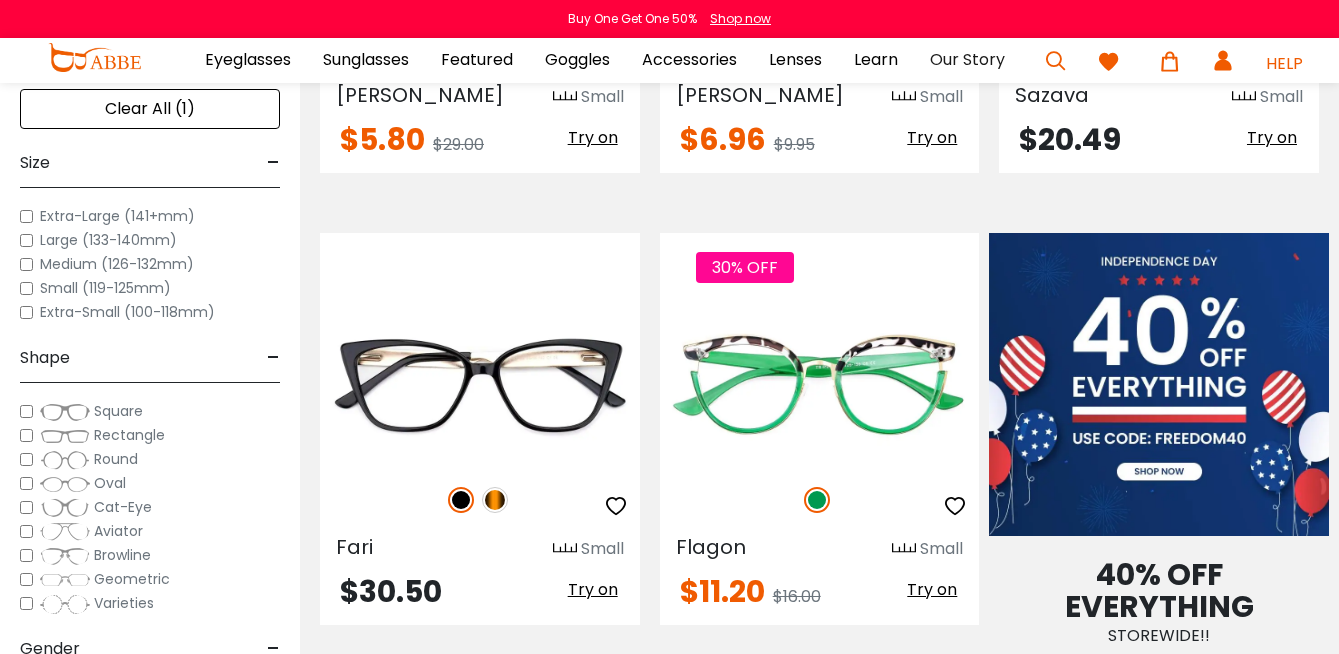 scroll, scrollTop: 800, scrollLeft: 0, axis: vertical 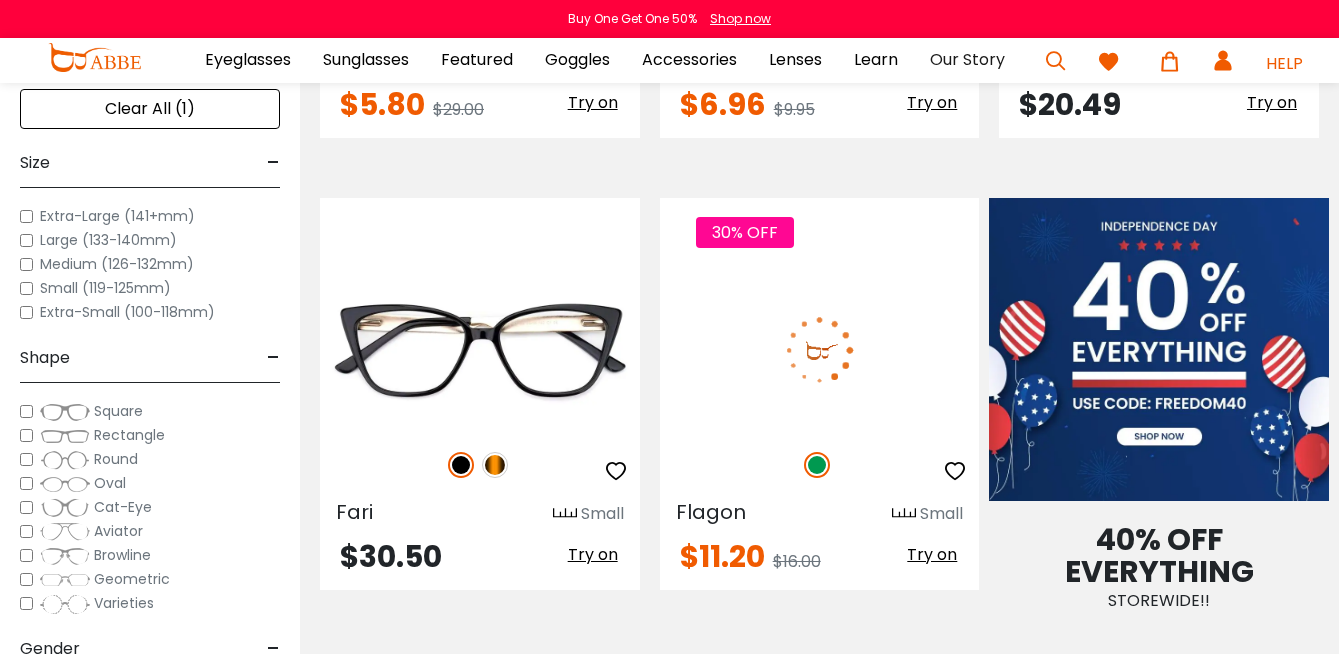 click at bounding box center (820, 350) 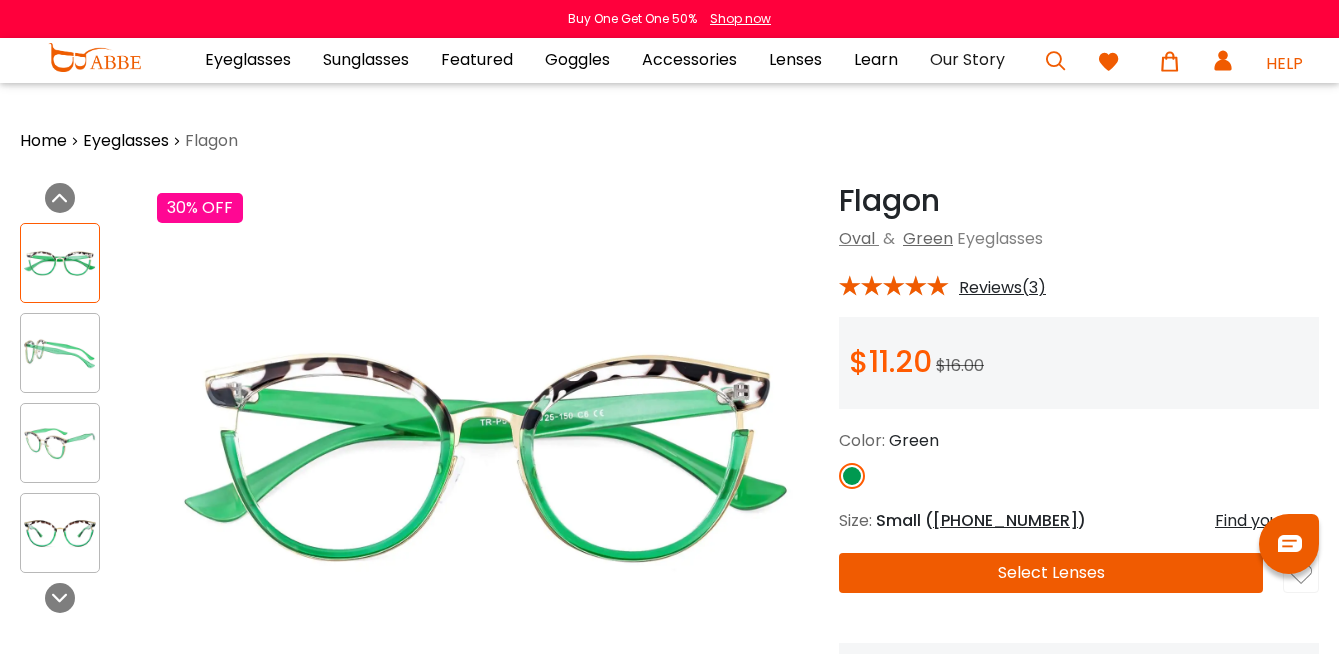 scroll, scrollTop: 0, scrollLeft: 0, axis: both 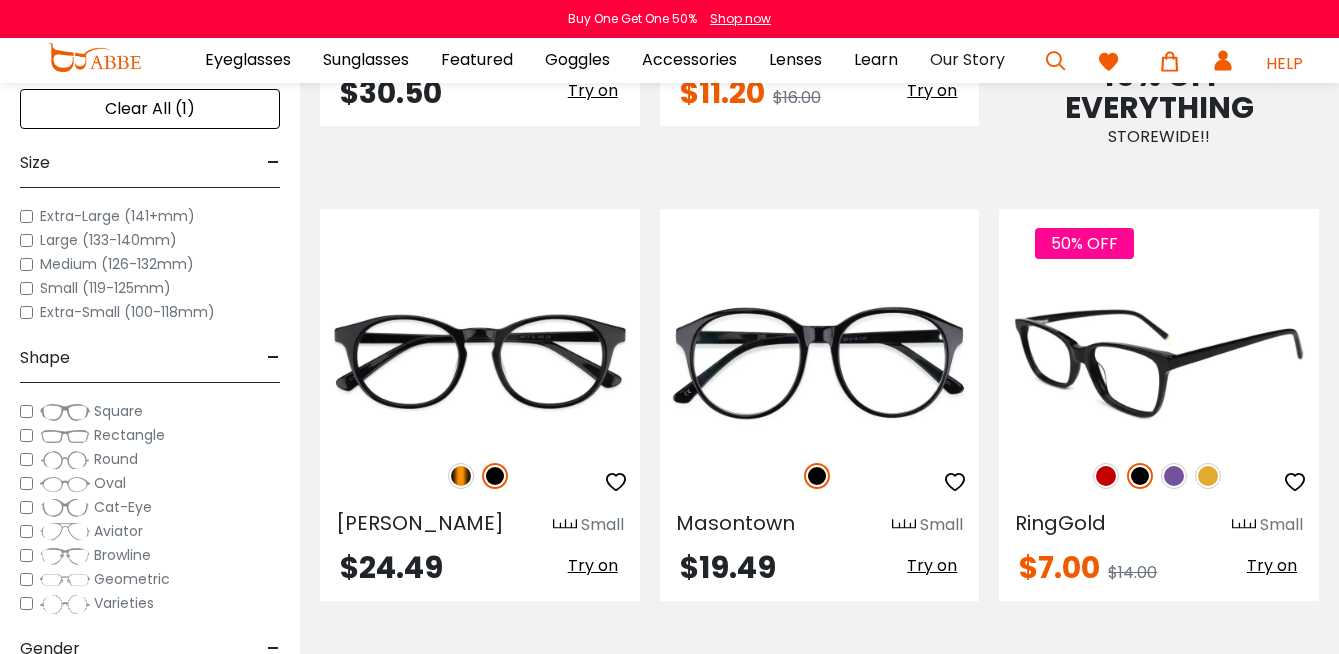 click at bounding box center (1174, 476) 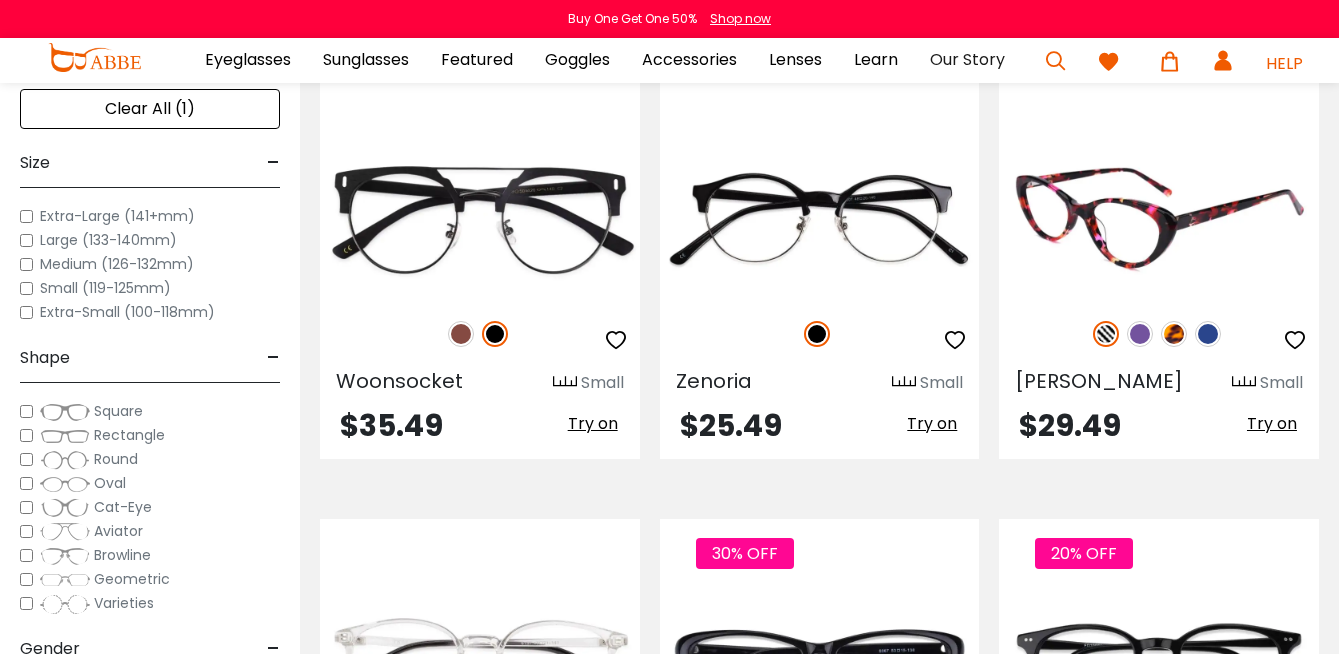 scroll, scrollTop: 2764, scrollLeft: 0, axis: vertical 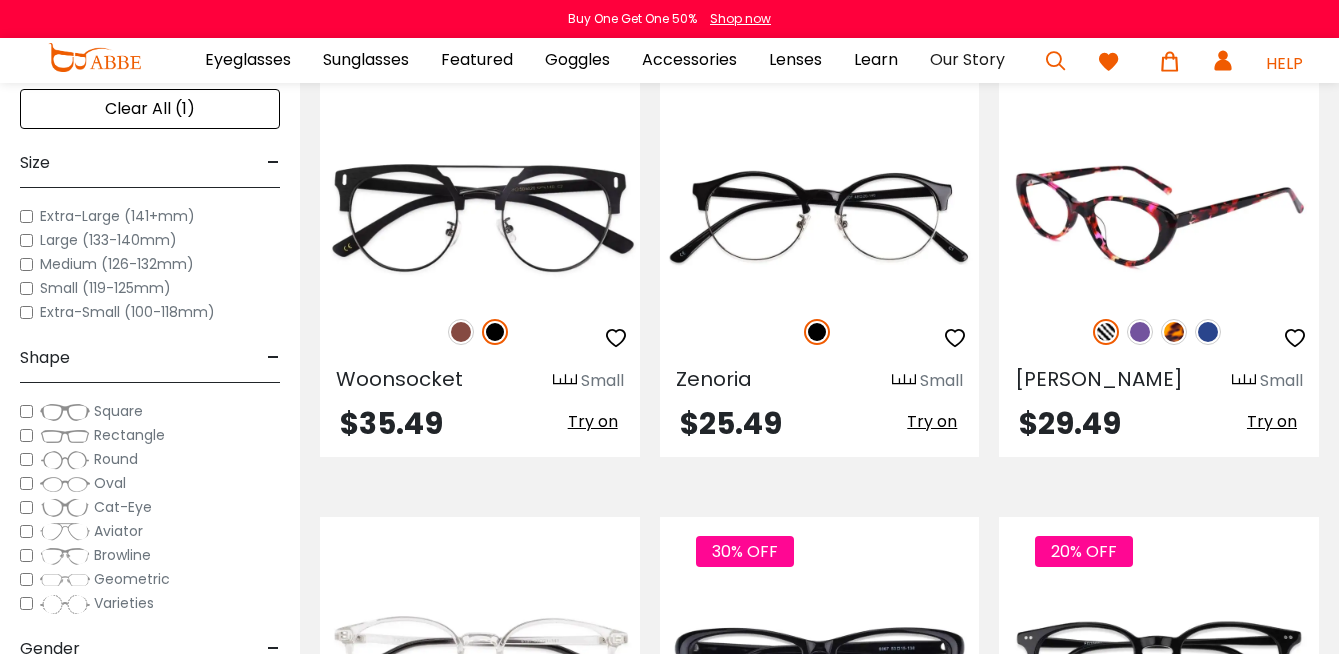 click at bounding box center (1140, 332) 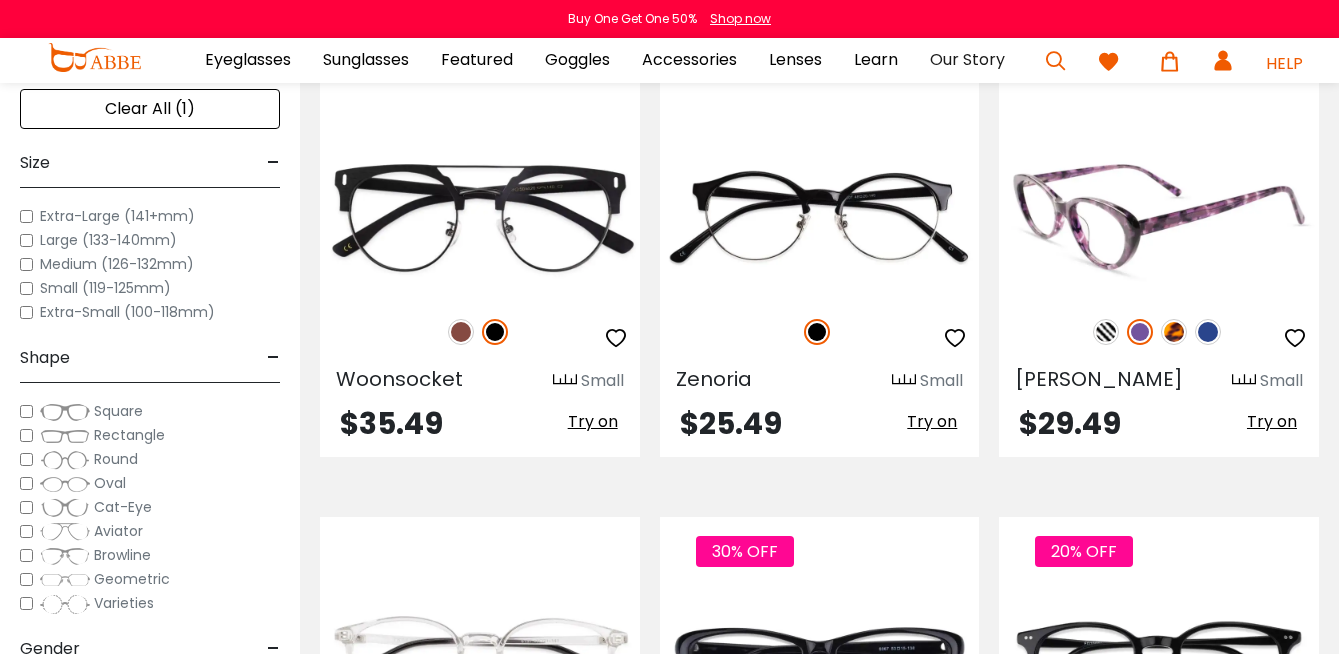 drag, startPoint x: 1177, startPoint y: 336, endPoint x: 1178, endPoint y: 360, distance: 24.020824 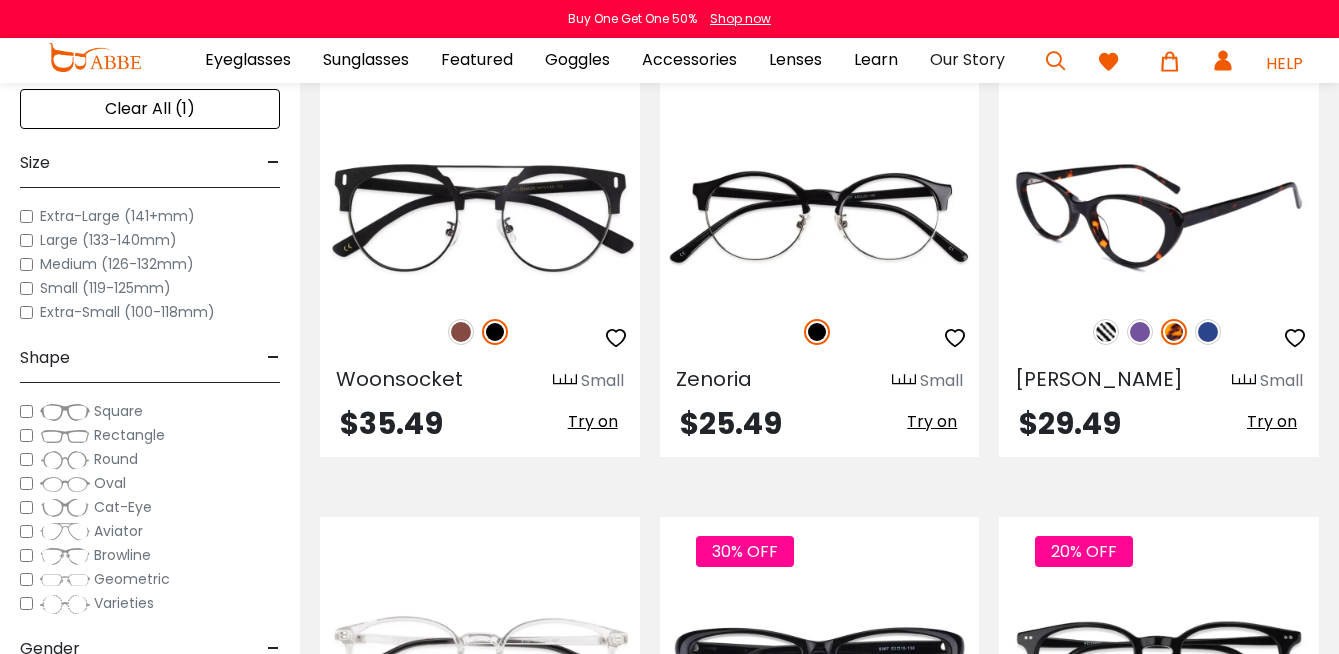 click at bounding box center [1208, 332] 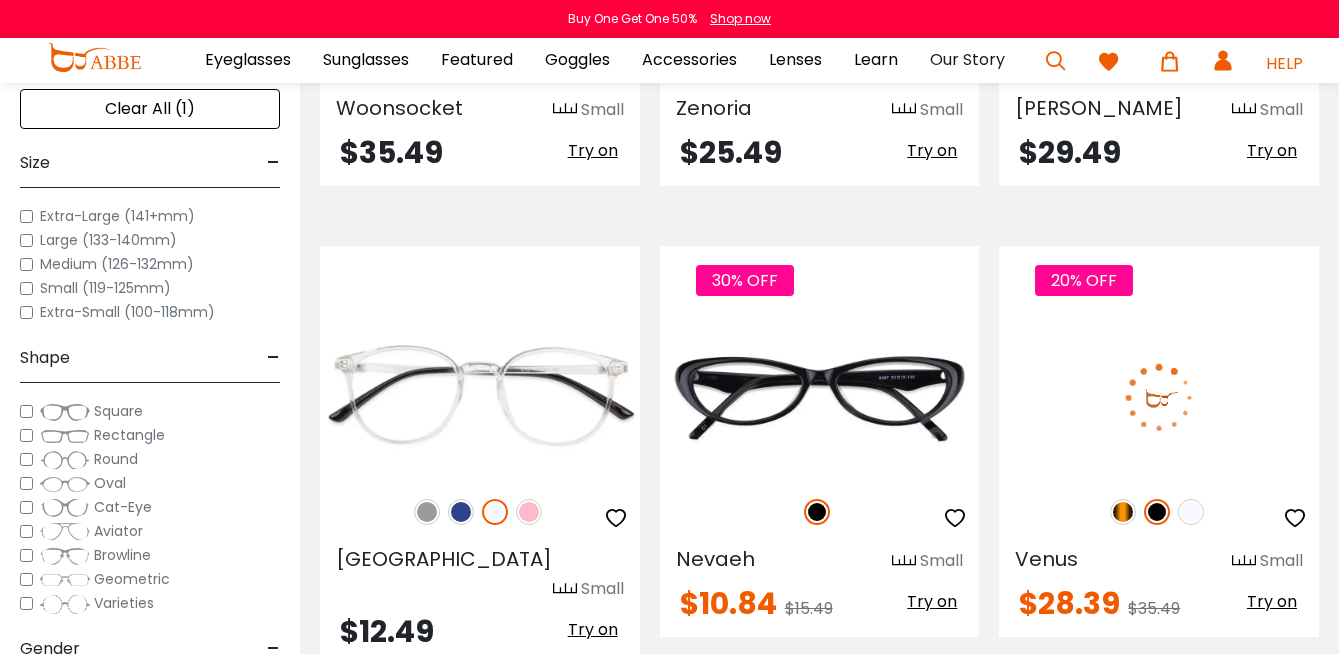 scroll, scrollTop: 3064, scrollLeft: 0, axis: vertical 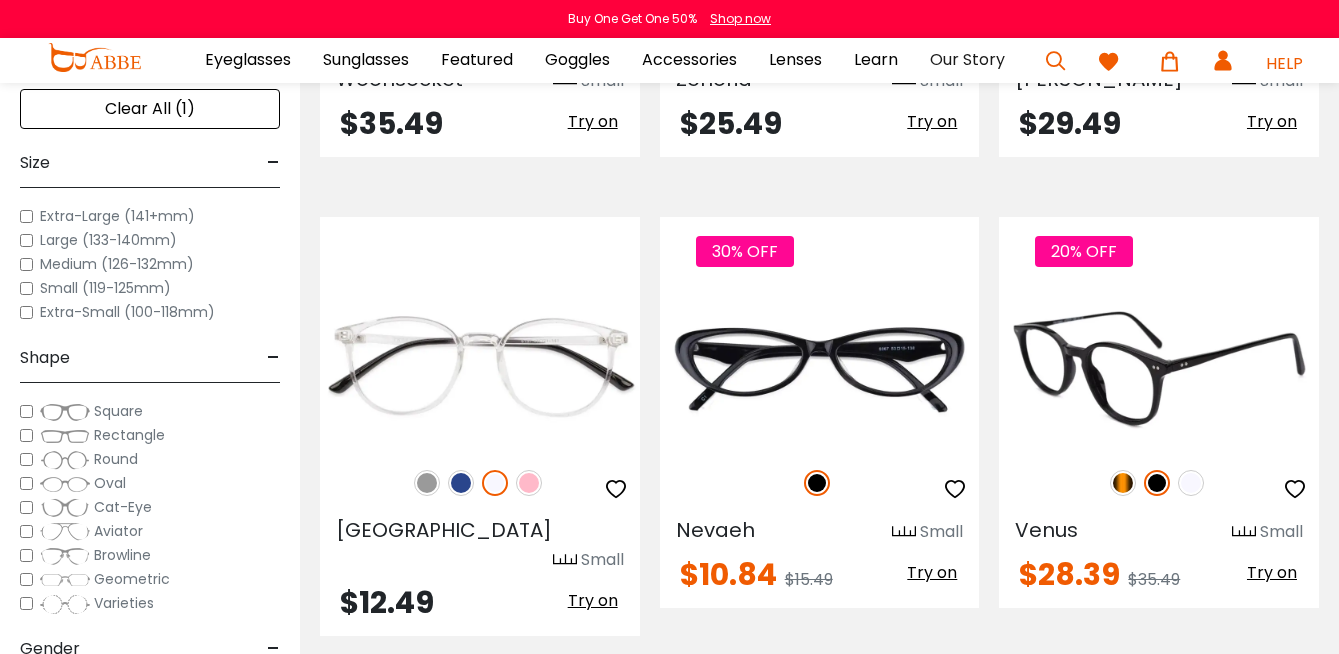 click at bounding box center [1123, 483] 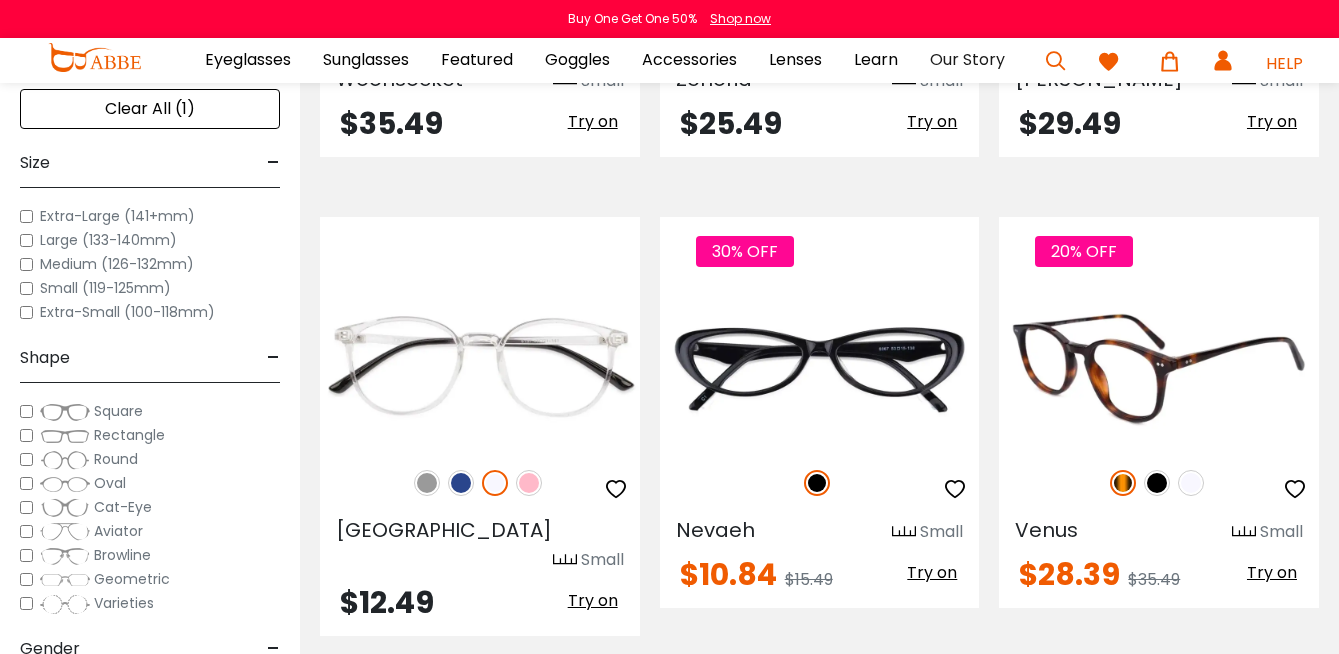 click at bounding box center [1191, 483] 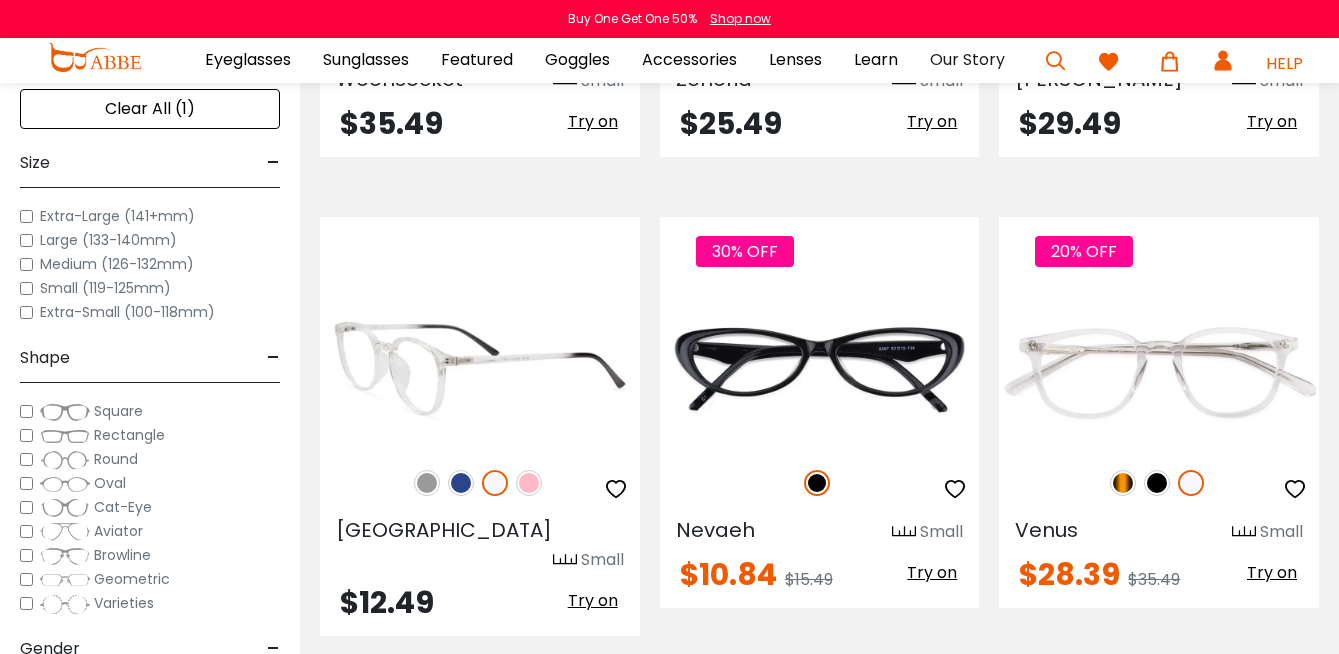click at bounding box center (461, 483) 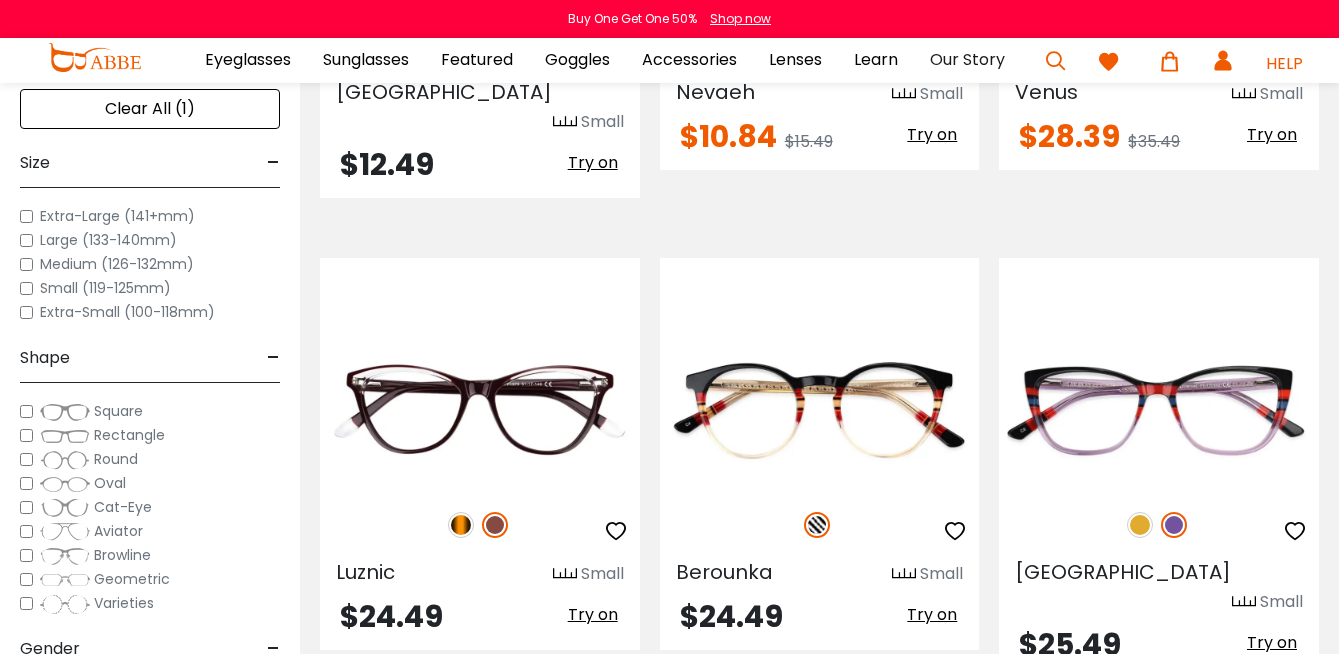 scroll, scrollTop: 3564, scrollLeft: 0, axis: vertical 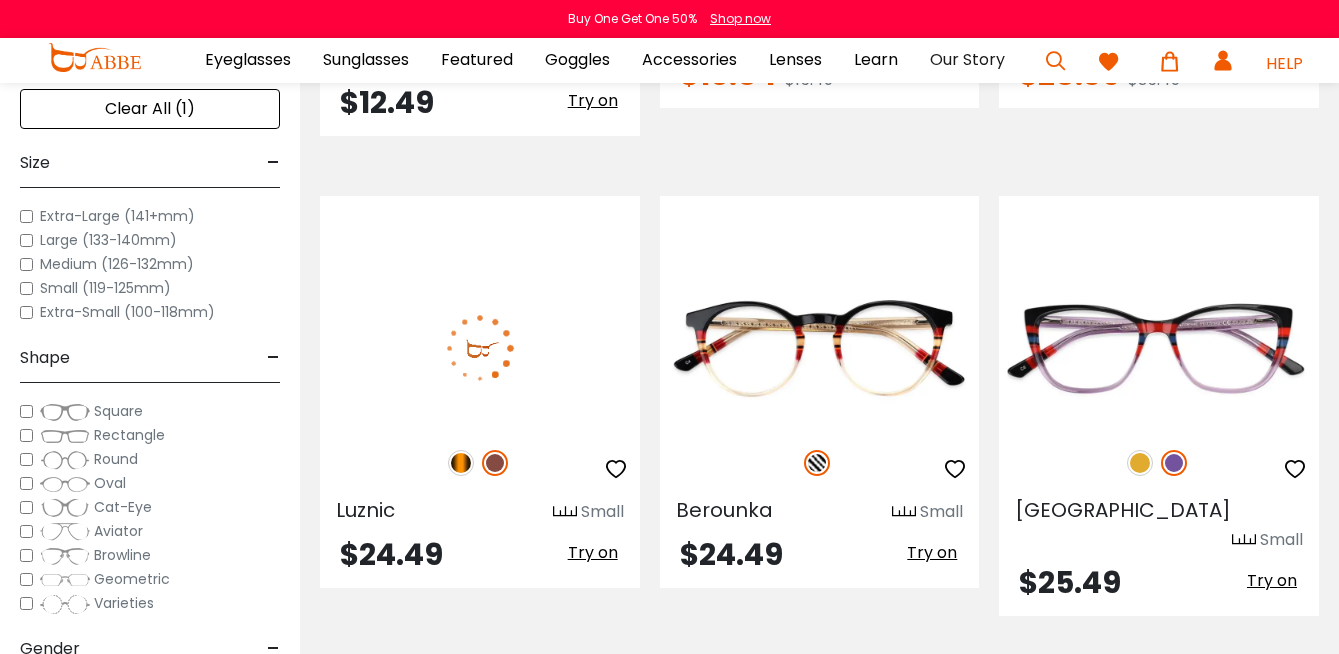 click at bounding box center (461, 463) 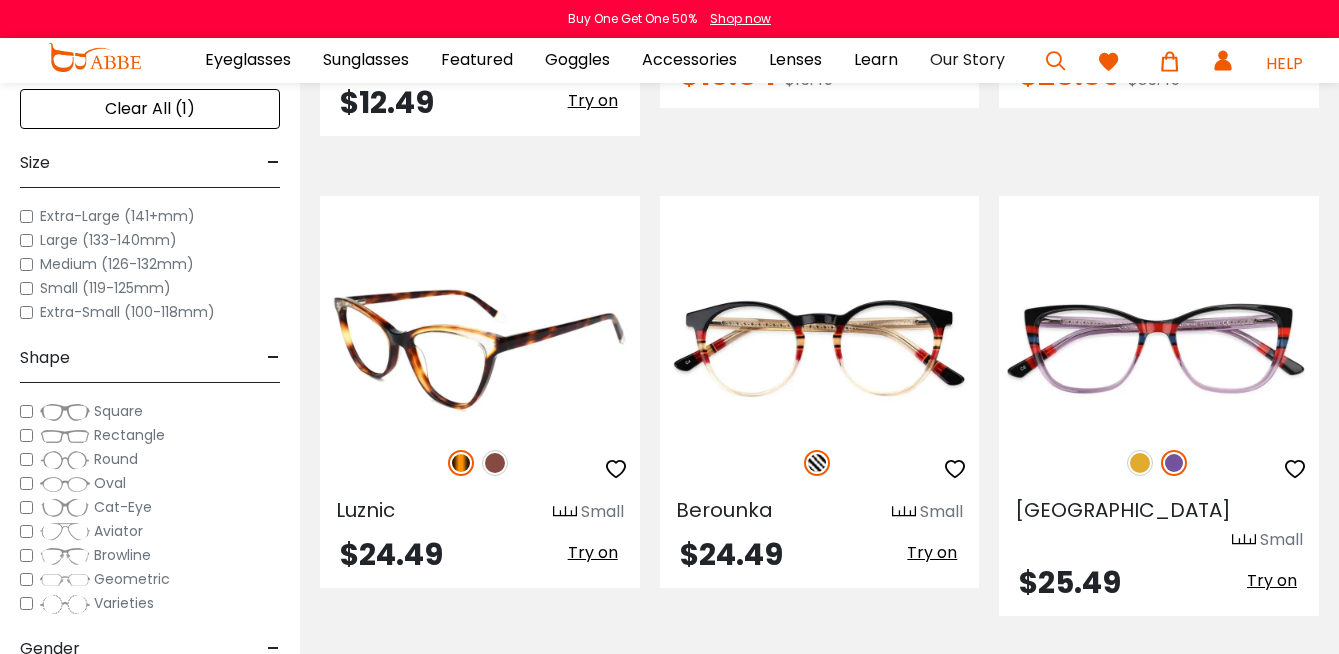 click at bounding box center [495, 463] 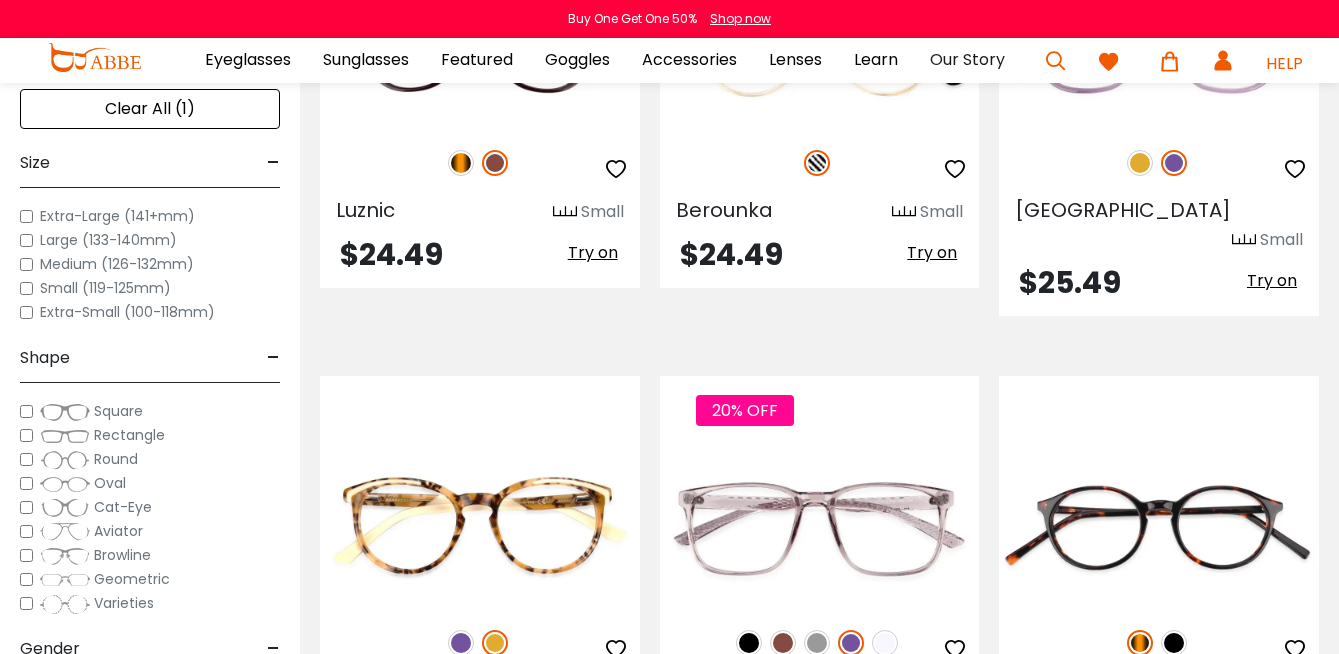 scroll, scrollTop: 3964, scrollLeft: 0, axis: vertical 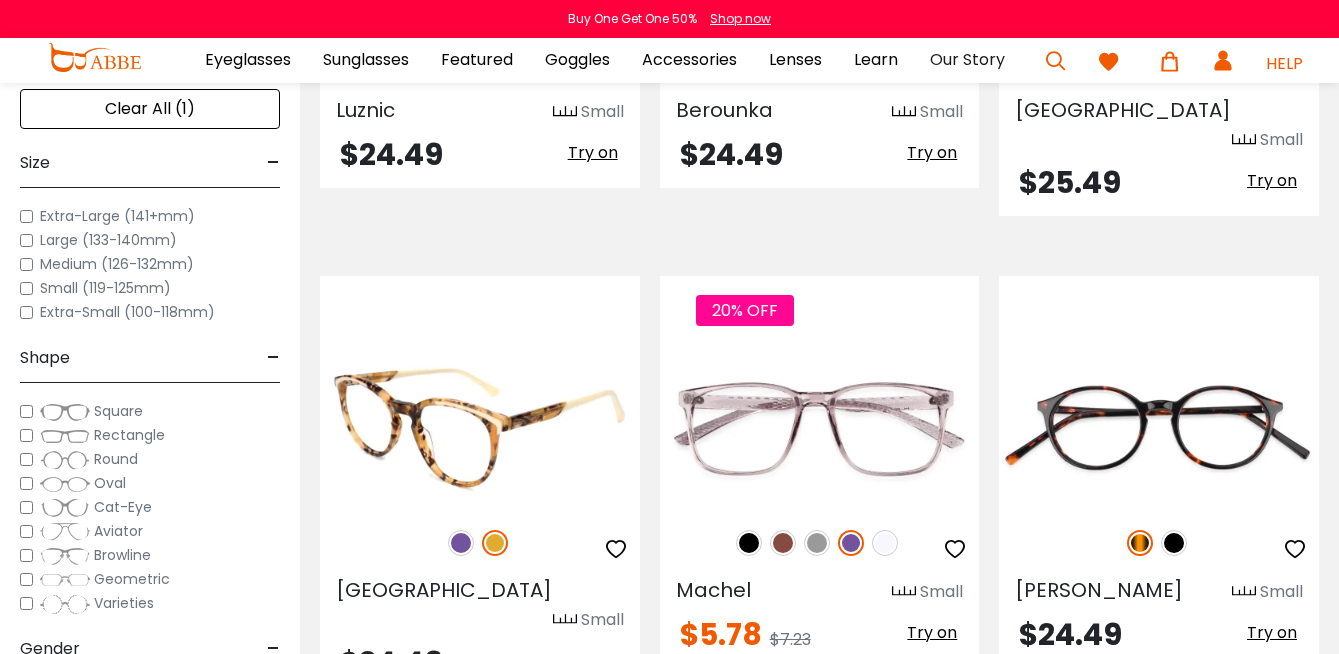 click at bounding box center [461, 543] 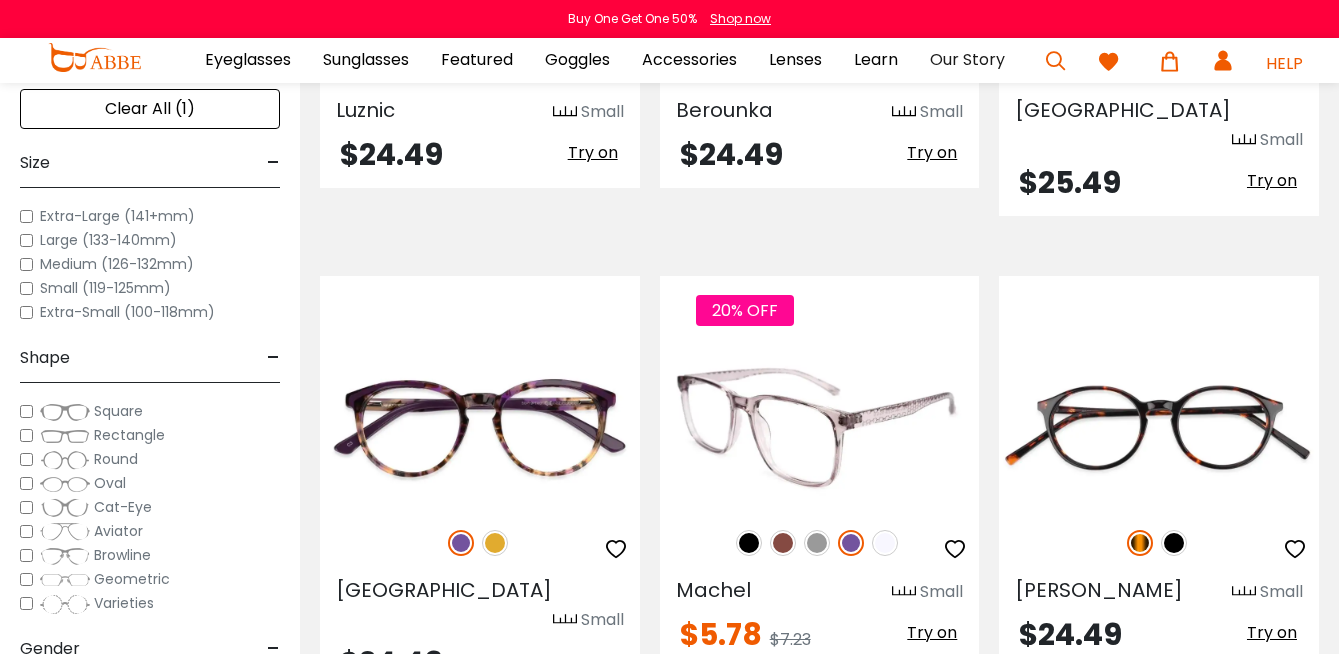 click at bounding box center [783, 543] 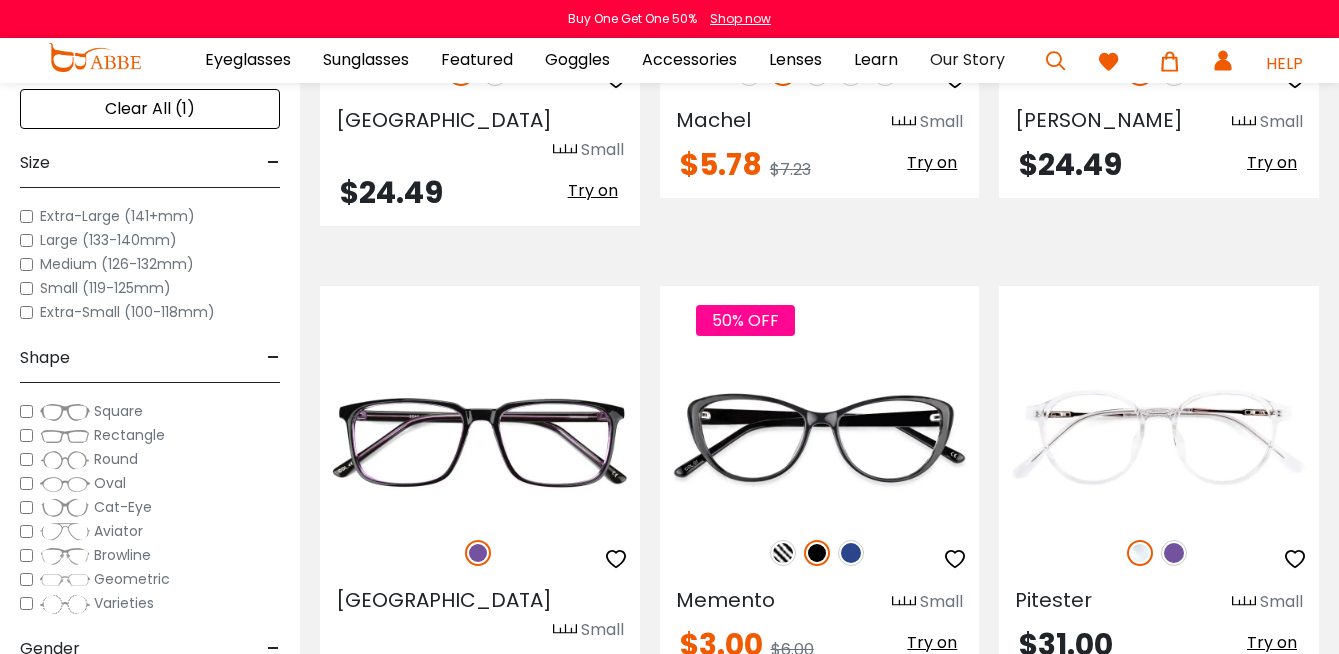 scroll, scrollTop: 4464, scrollLeft: 0, axis: vertical 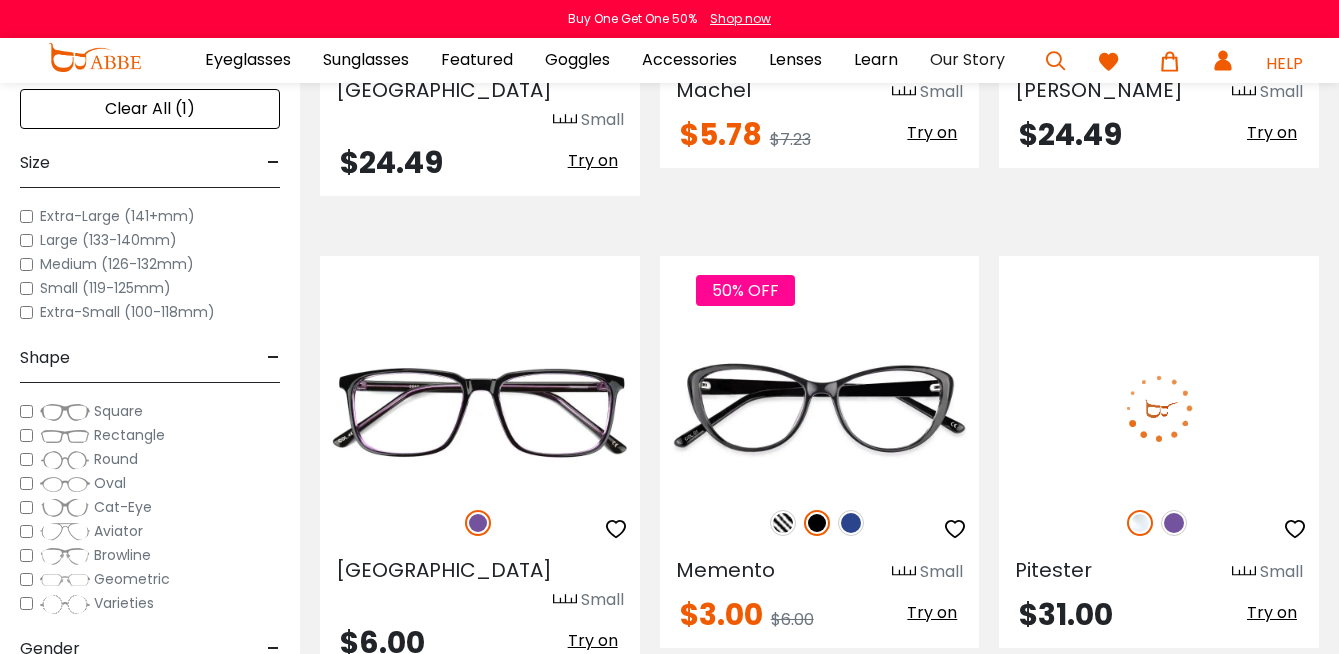 click at bounding box center (1174, 523) 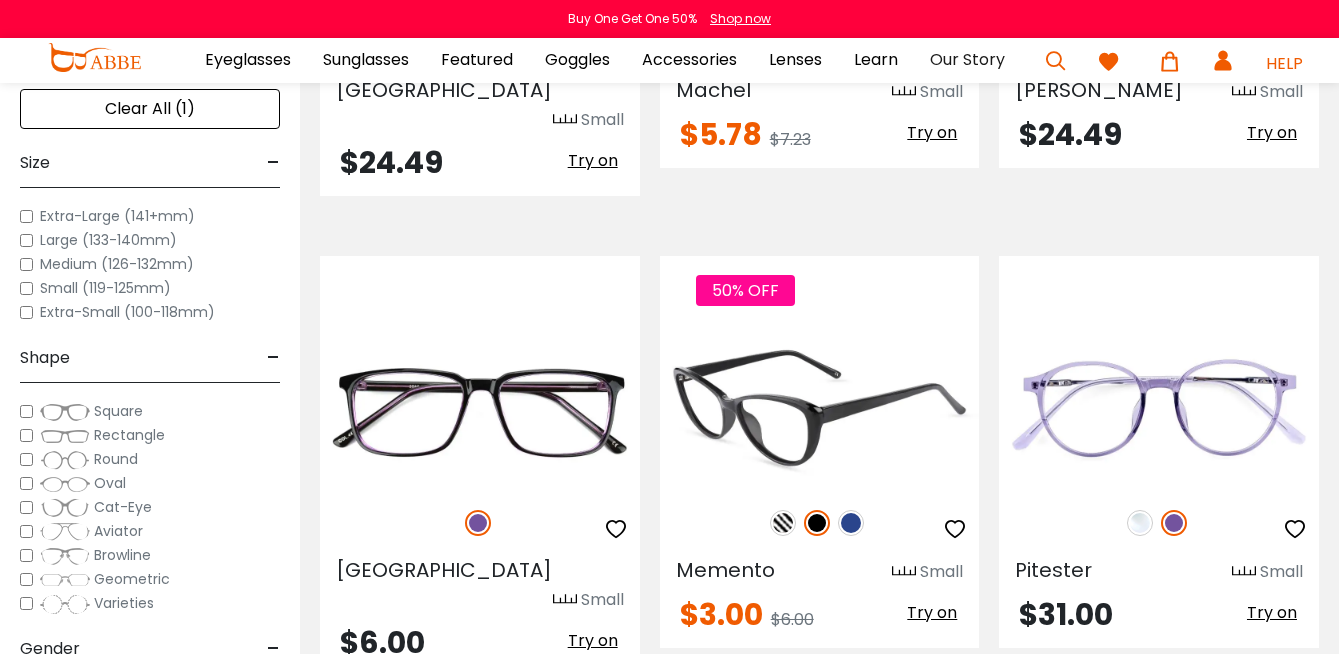 click at bounding box center [851, 523] 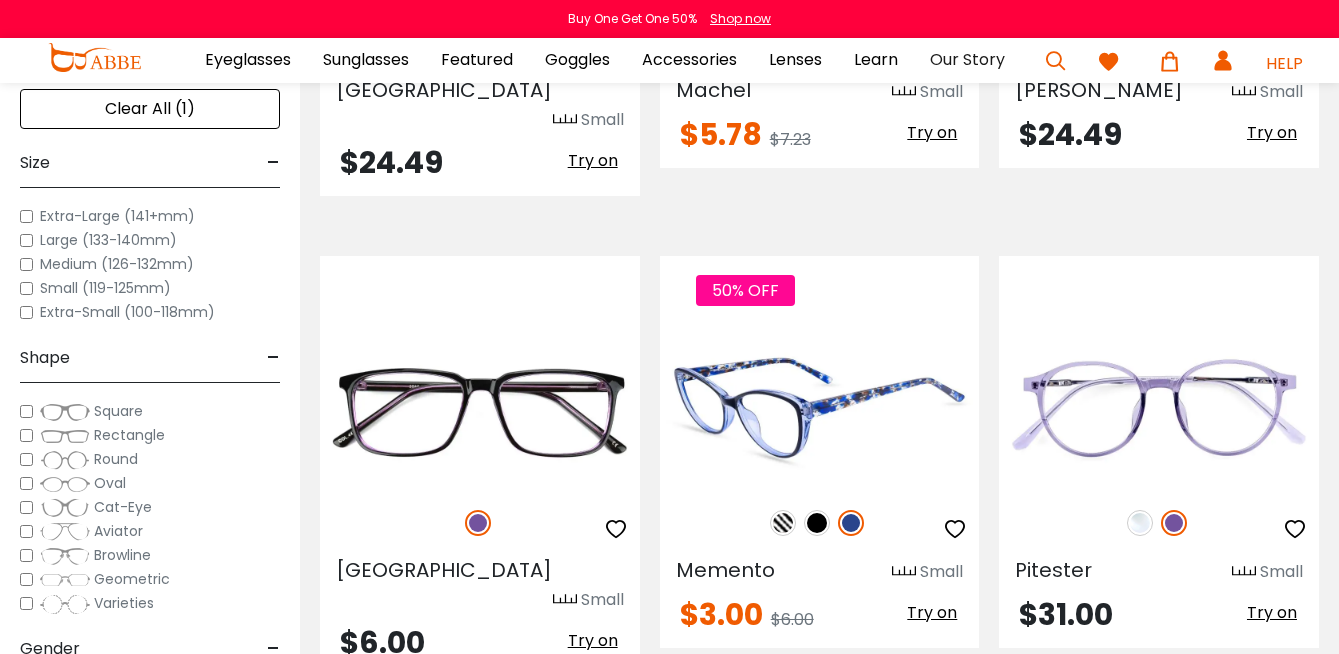 click at bounding box center [783, 523] 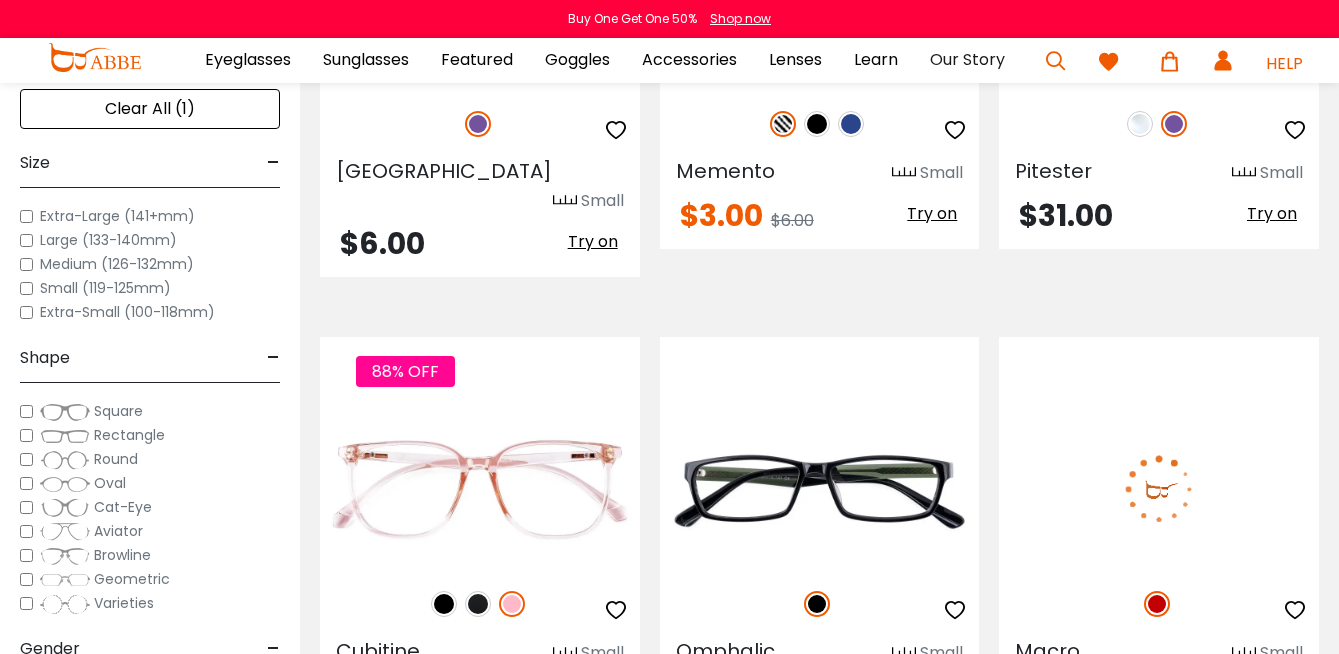 scroll, scrollTop: 4864, scrollLeft: 0, axis: vertical 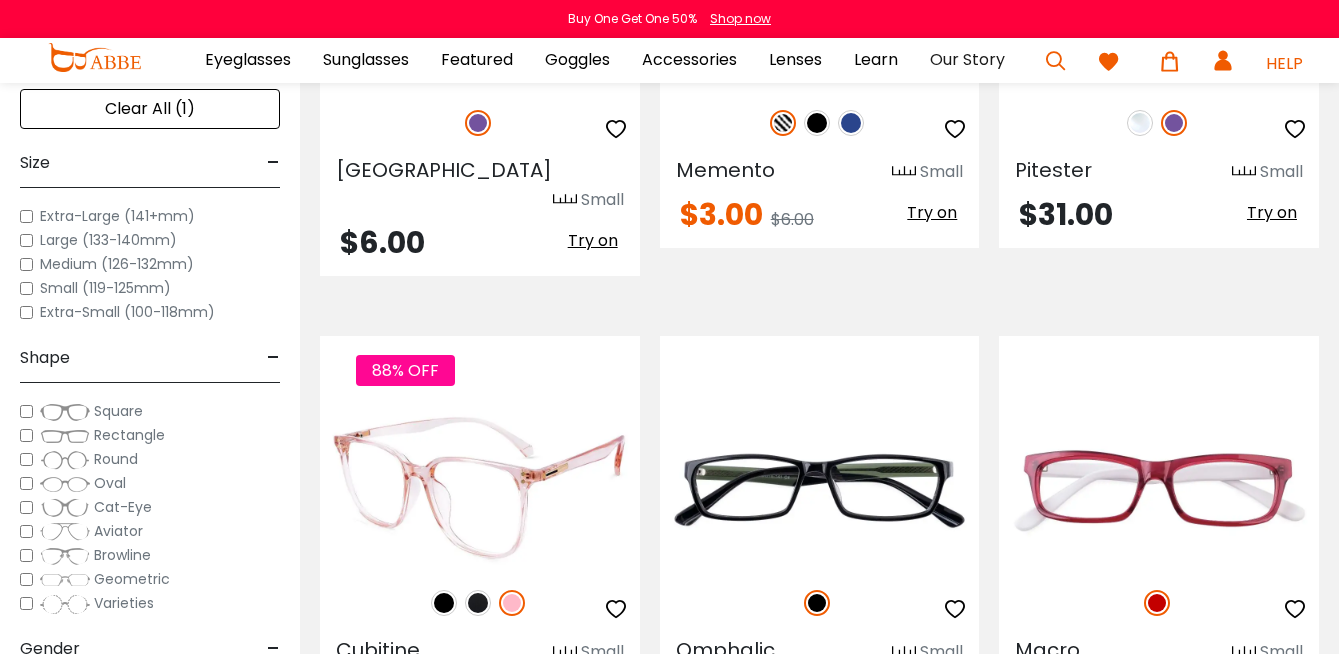 click at bounding box center (478, 603) 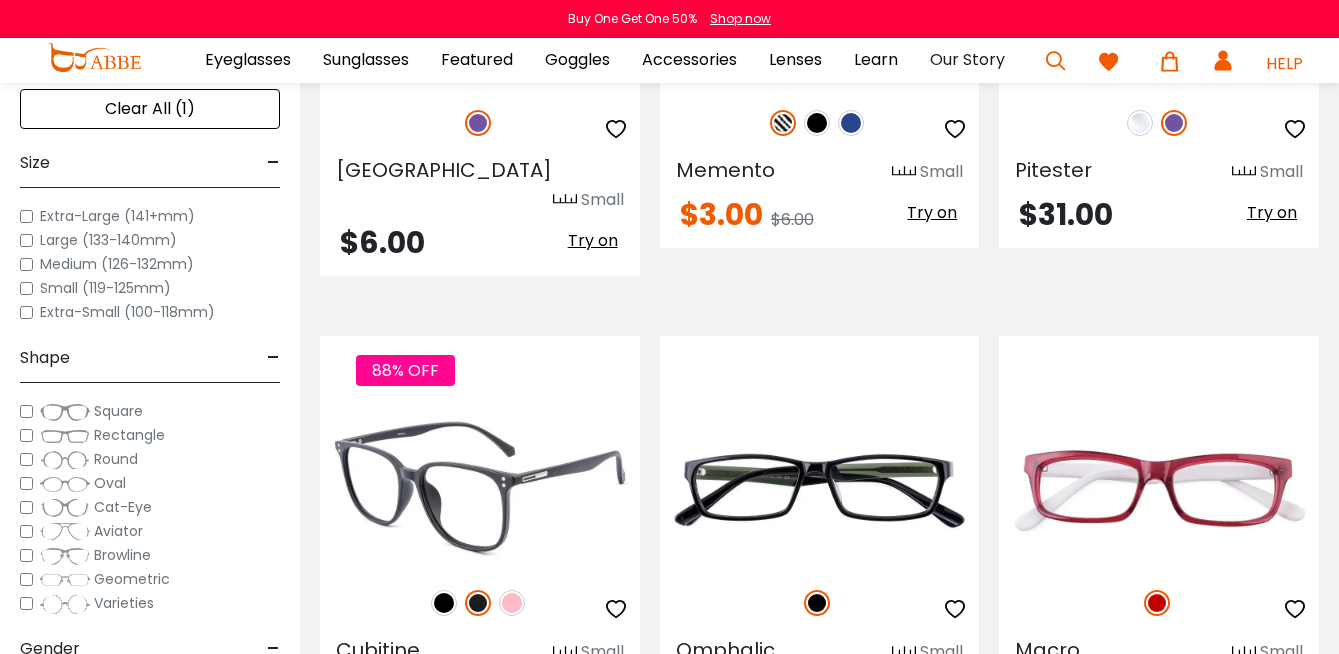 click at bounding box center [444, 603] 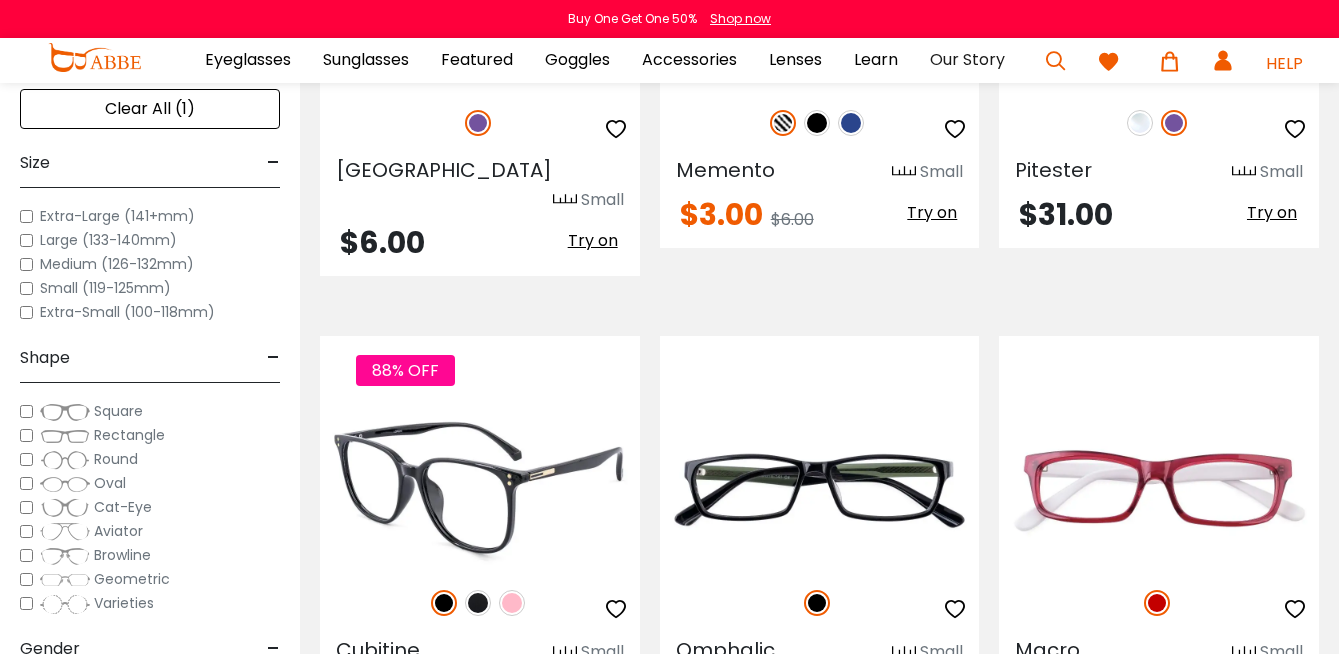 click at bounding box center (478, 603) 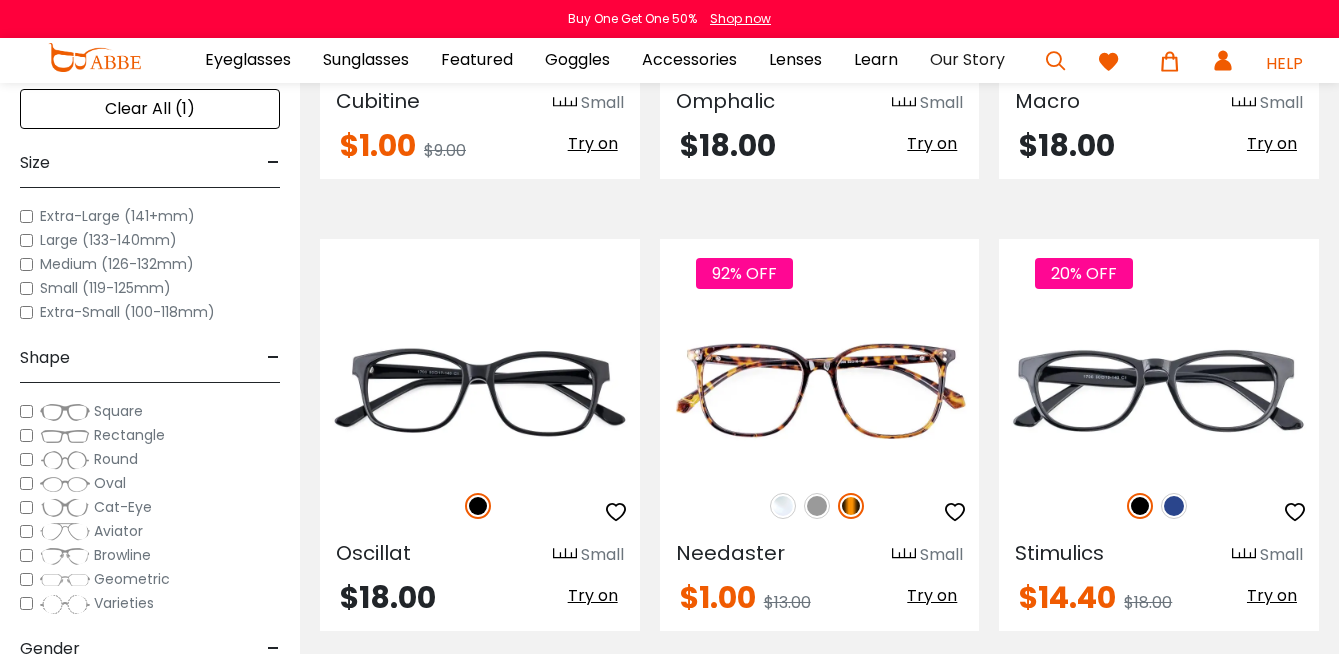 scroll, scrollTop: 5464, scrollLeft: 0, axis: vertical 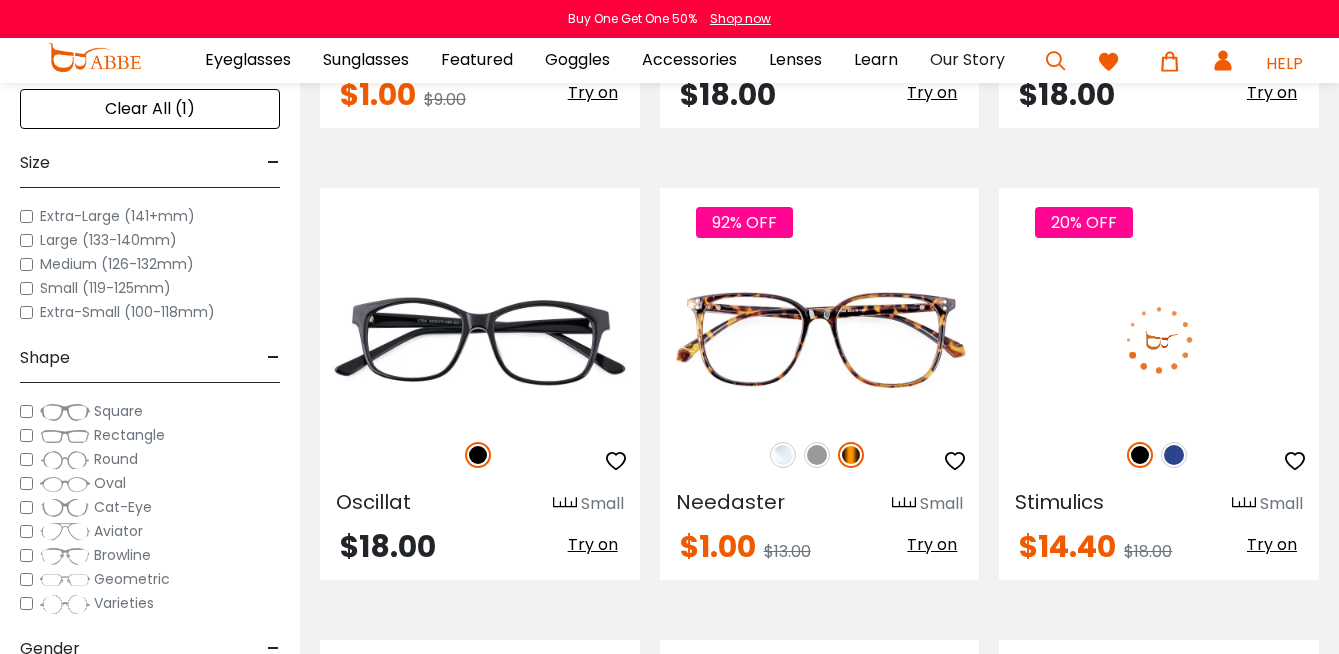 click at bounding box center [1174, 455] 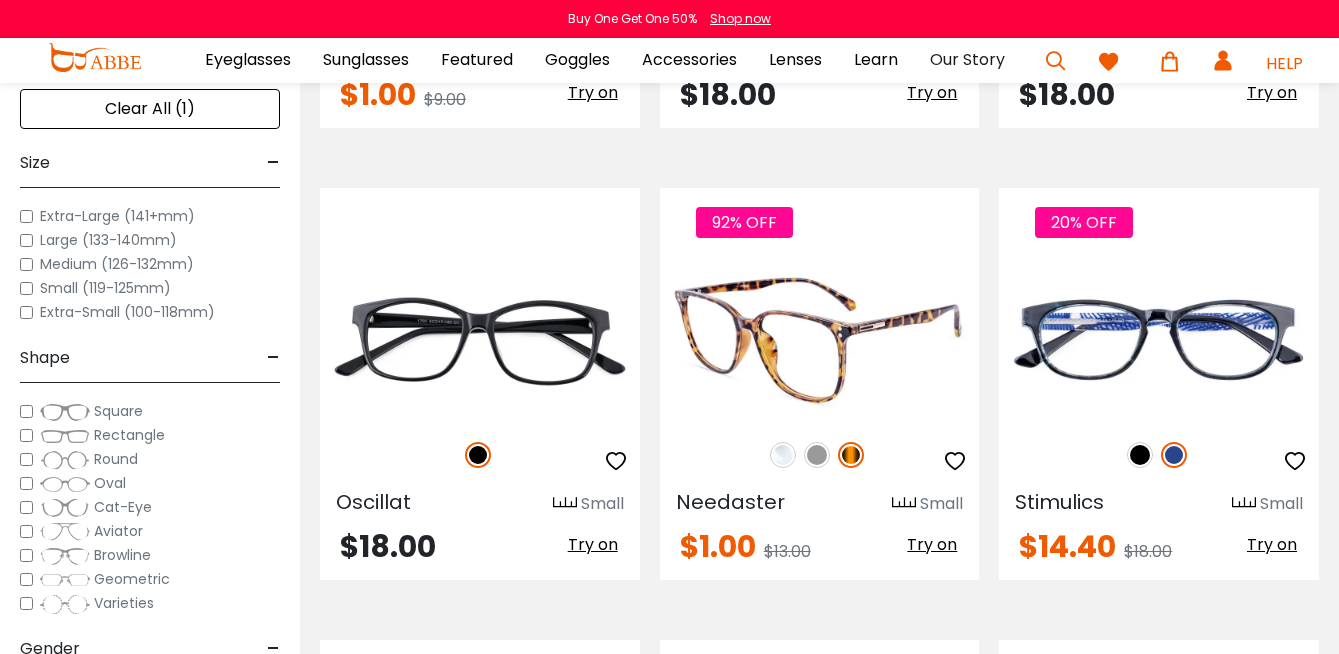 click at bounding box center (817, 455) 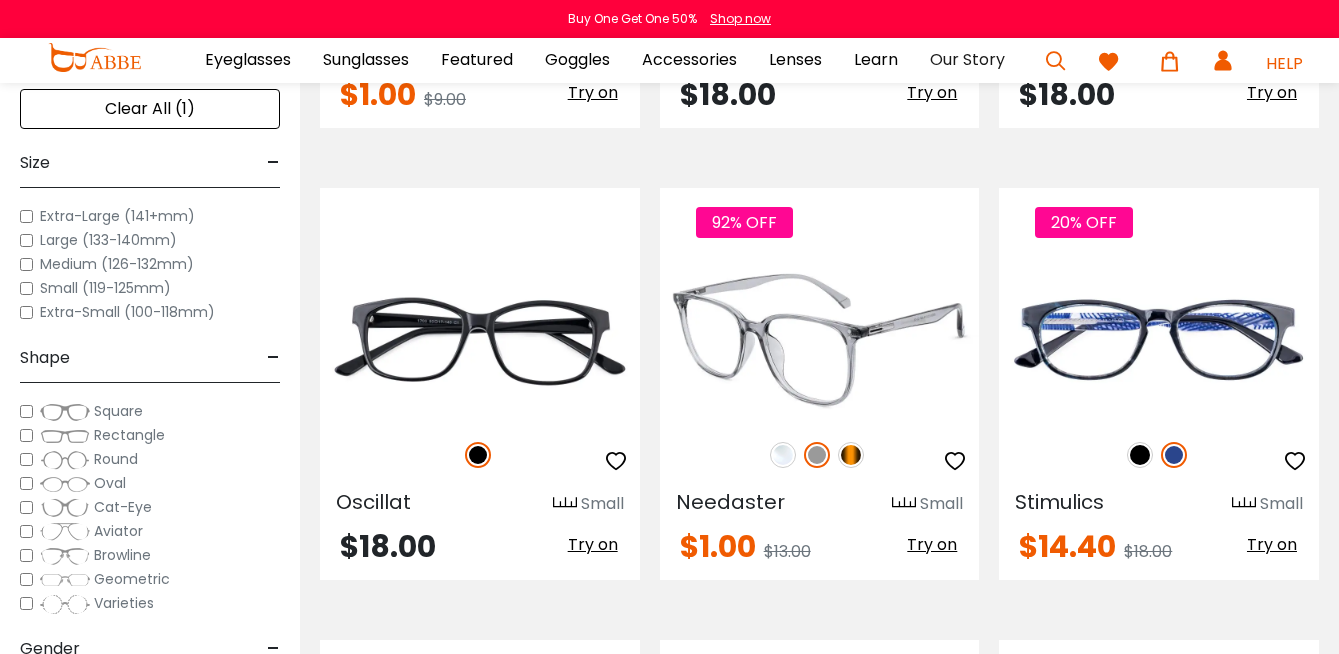 click at bounding box center (783, 455) 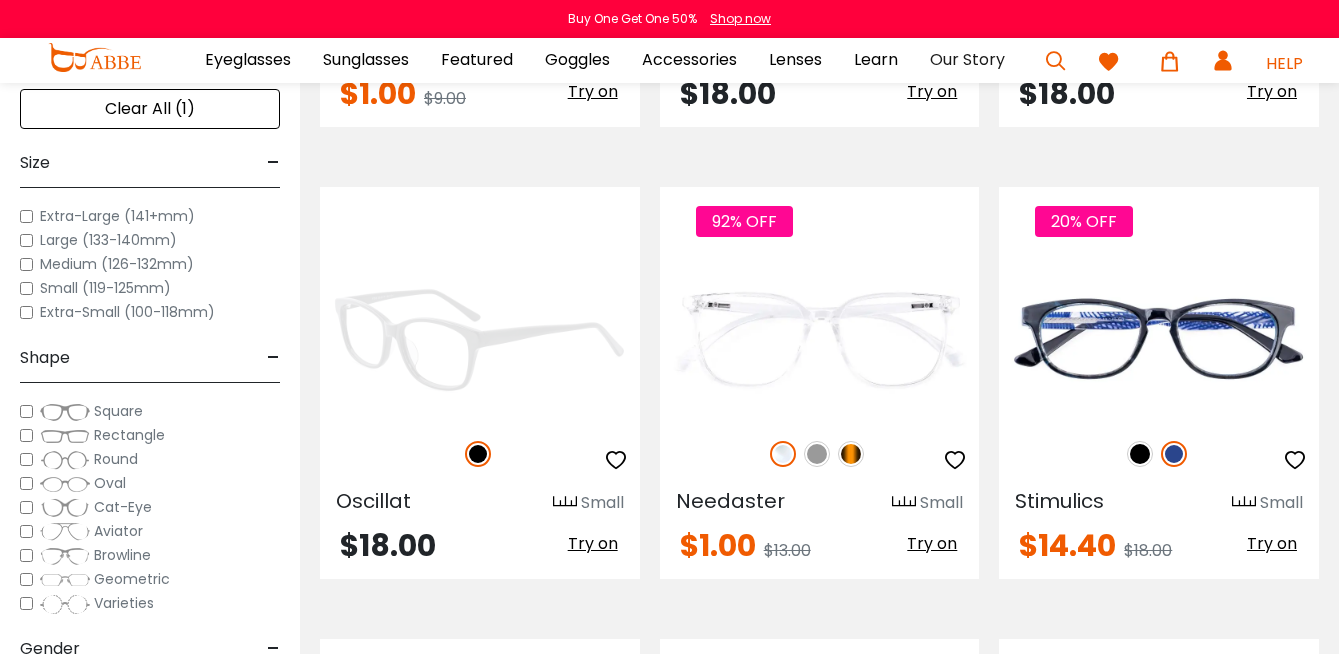 scroll, scrollTop: 5864, scrollLeft: 0, axis: vertical 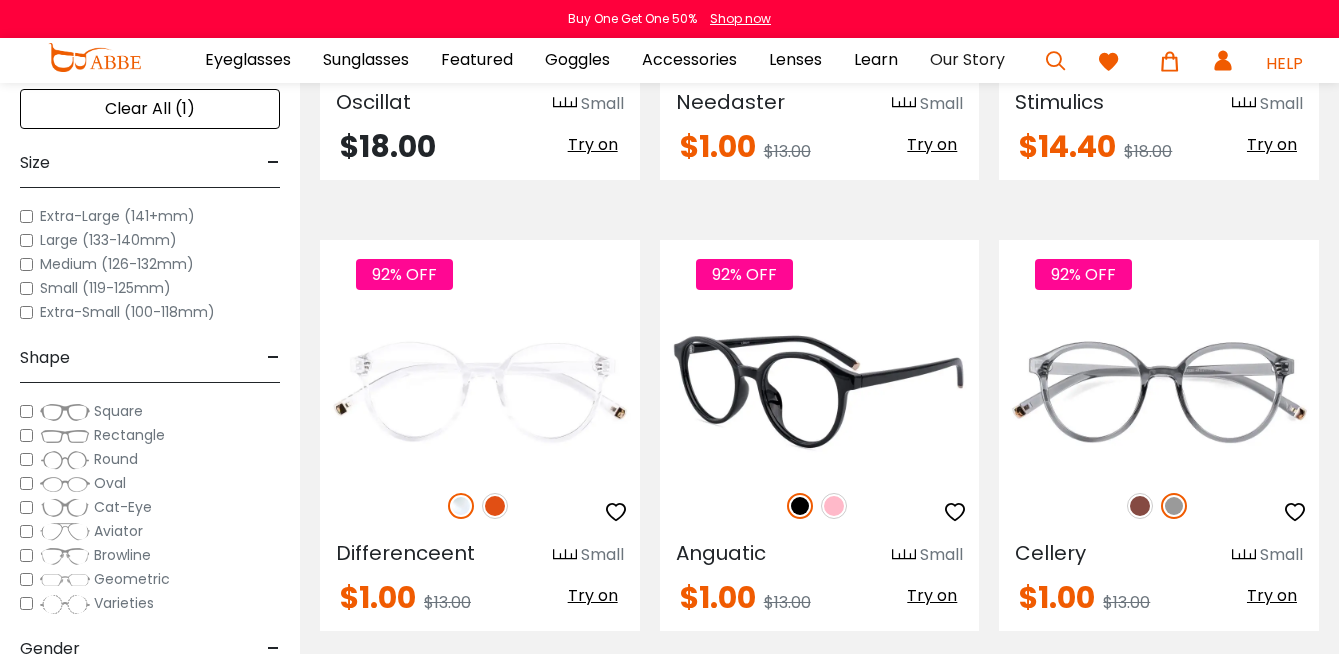 click at bounding box center (834, 506) 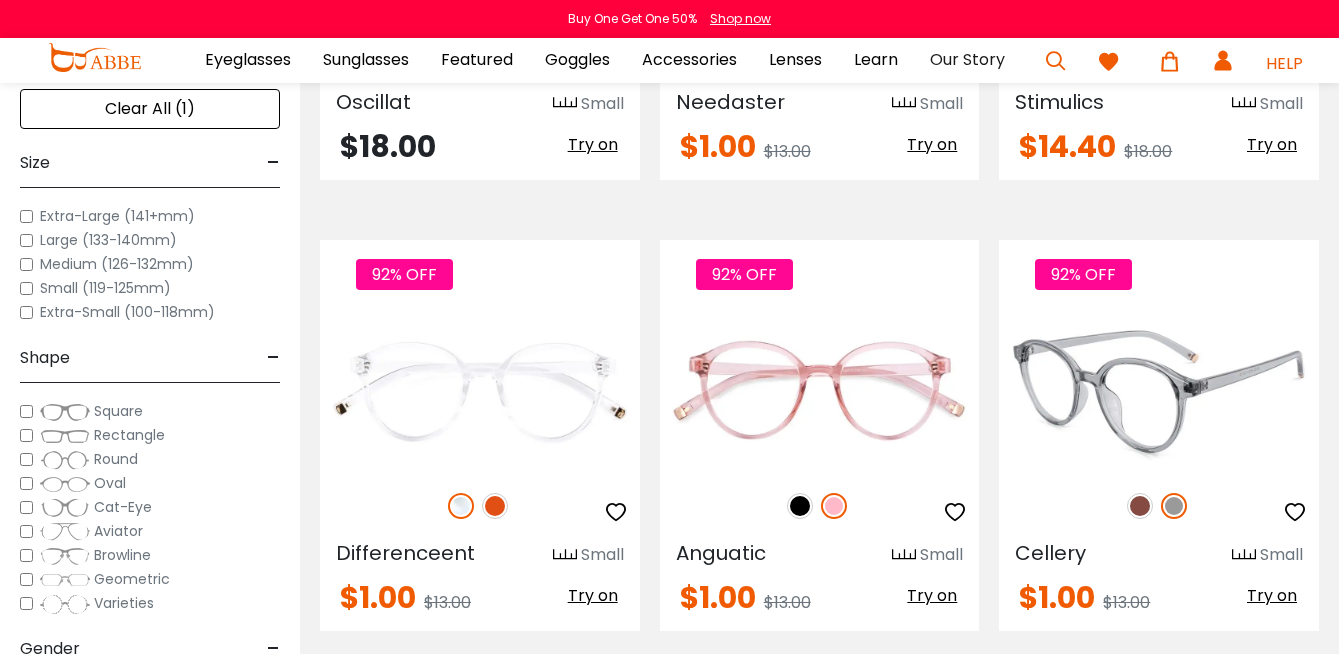 click at bounding box center (1140, 506) 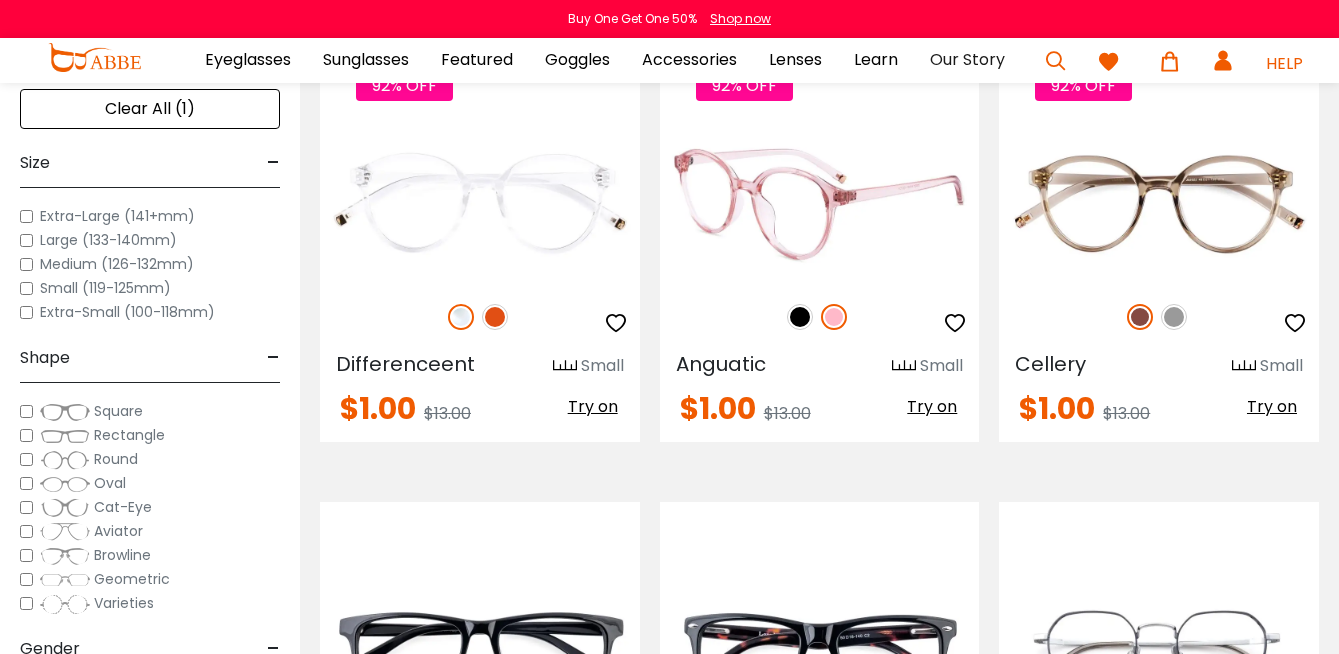 scroll, scrollTop: 6064, scrollLeft: 0, axis: vertical 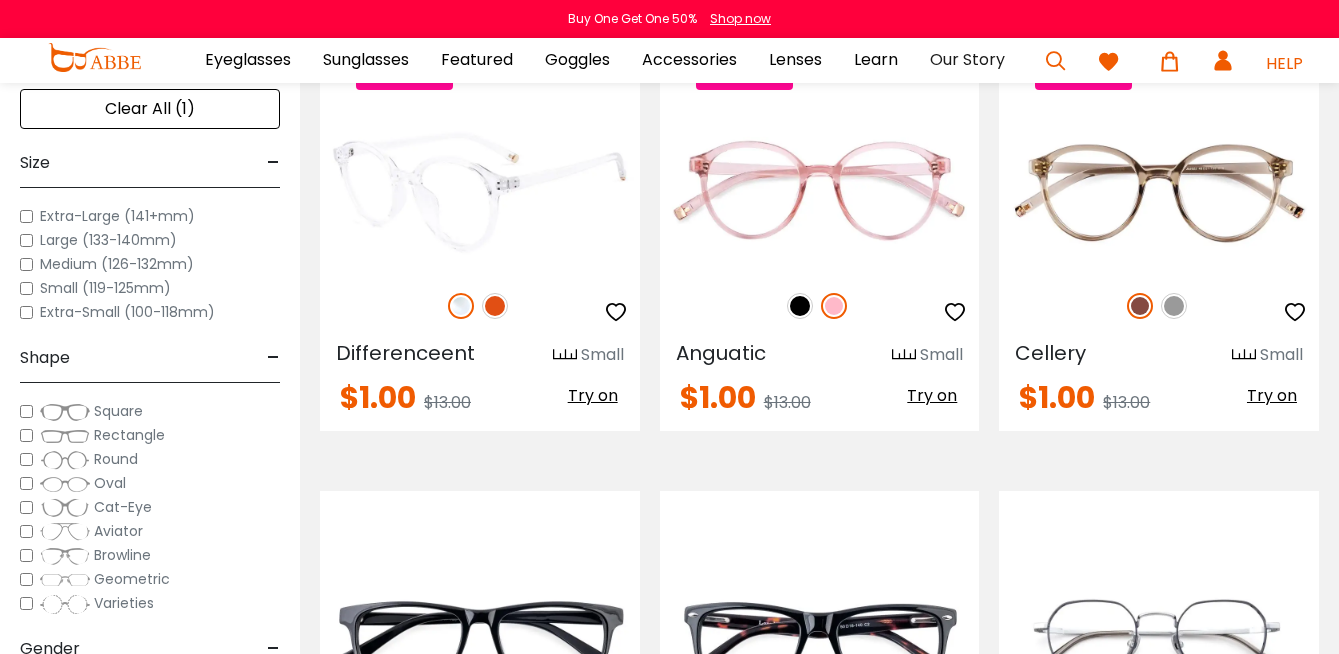 click at bounding box center [495, 306] 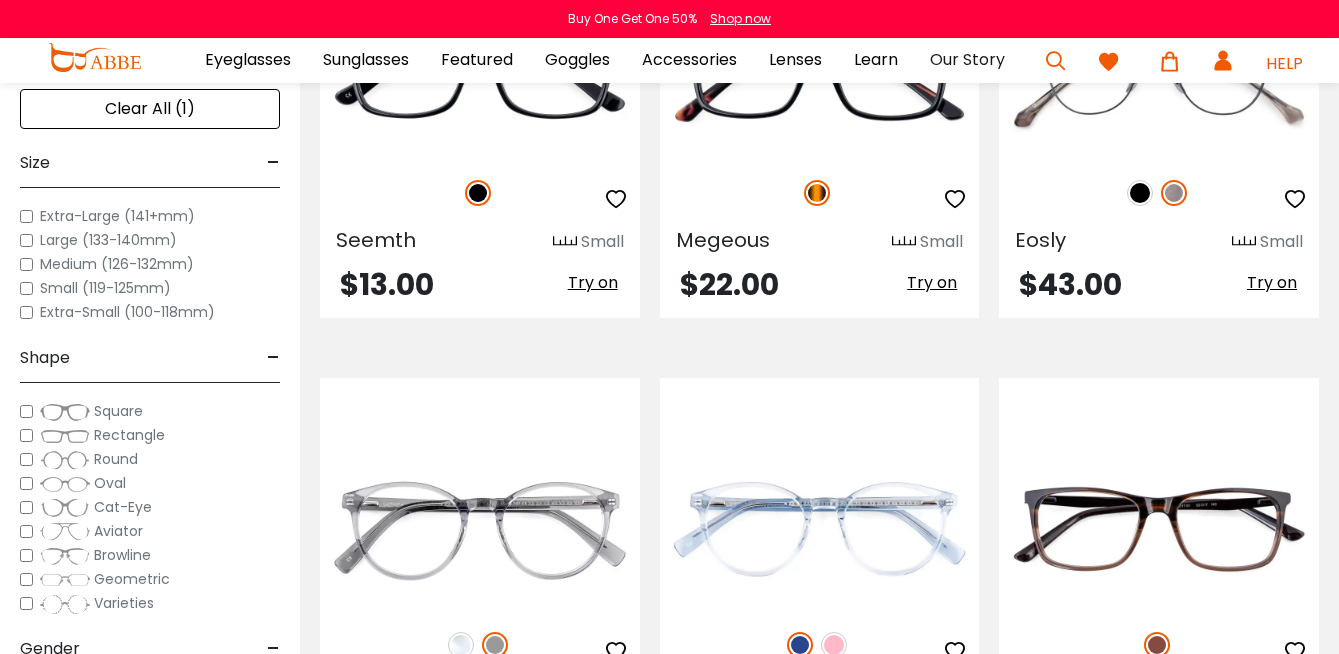 scroll, scrollTop: 6664, scrollLeft: 0, axis: vertical 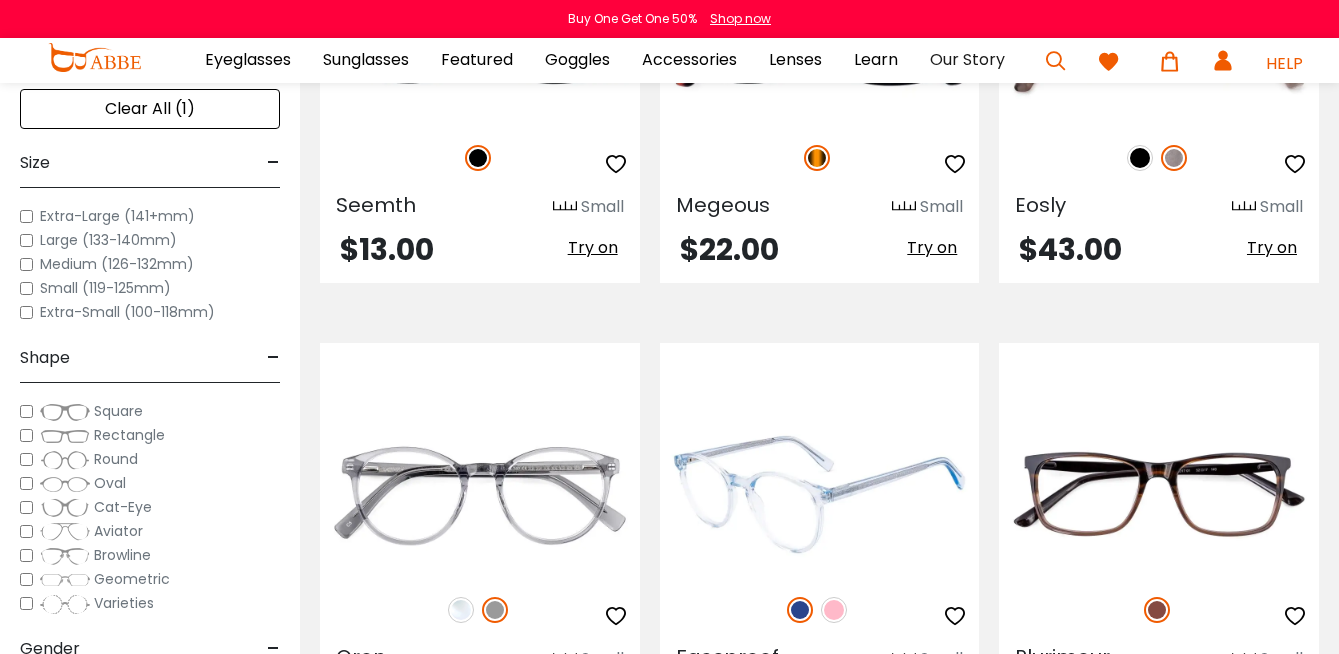click at bounding box center (834, 610) 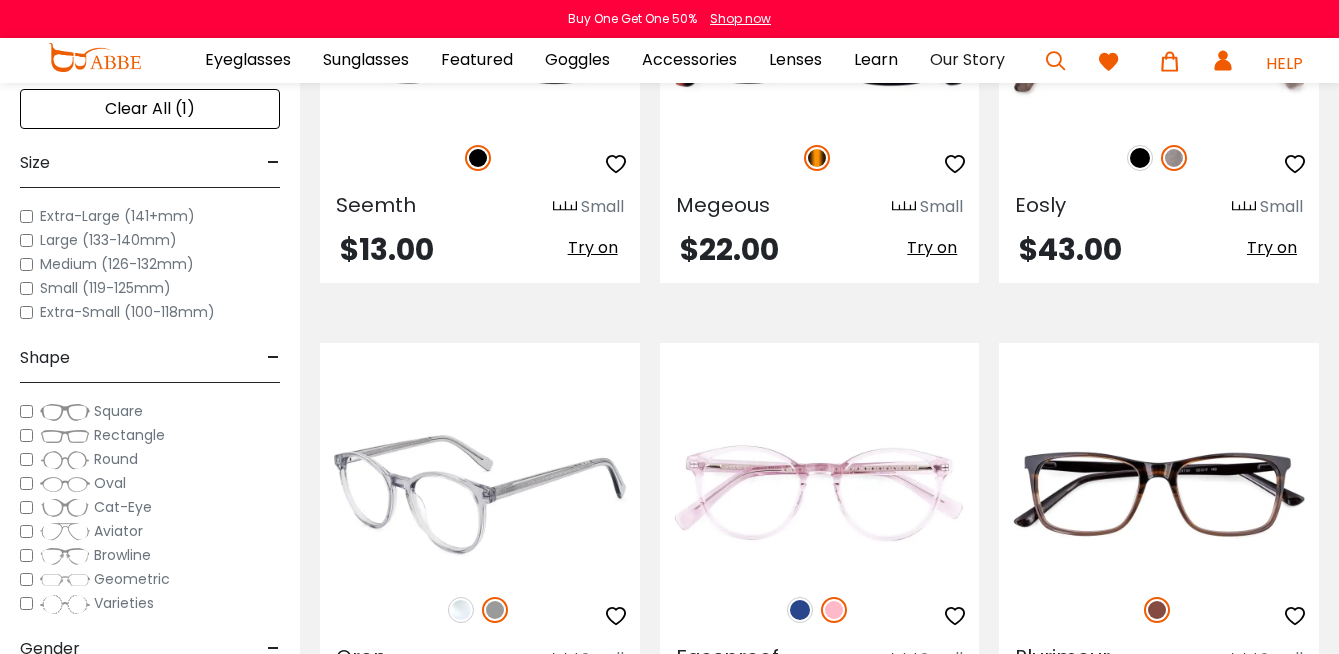 click at bounding box center [461, 610] 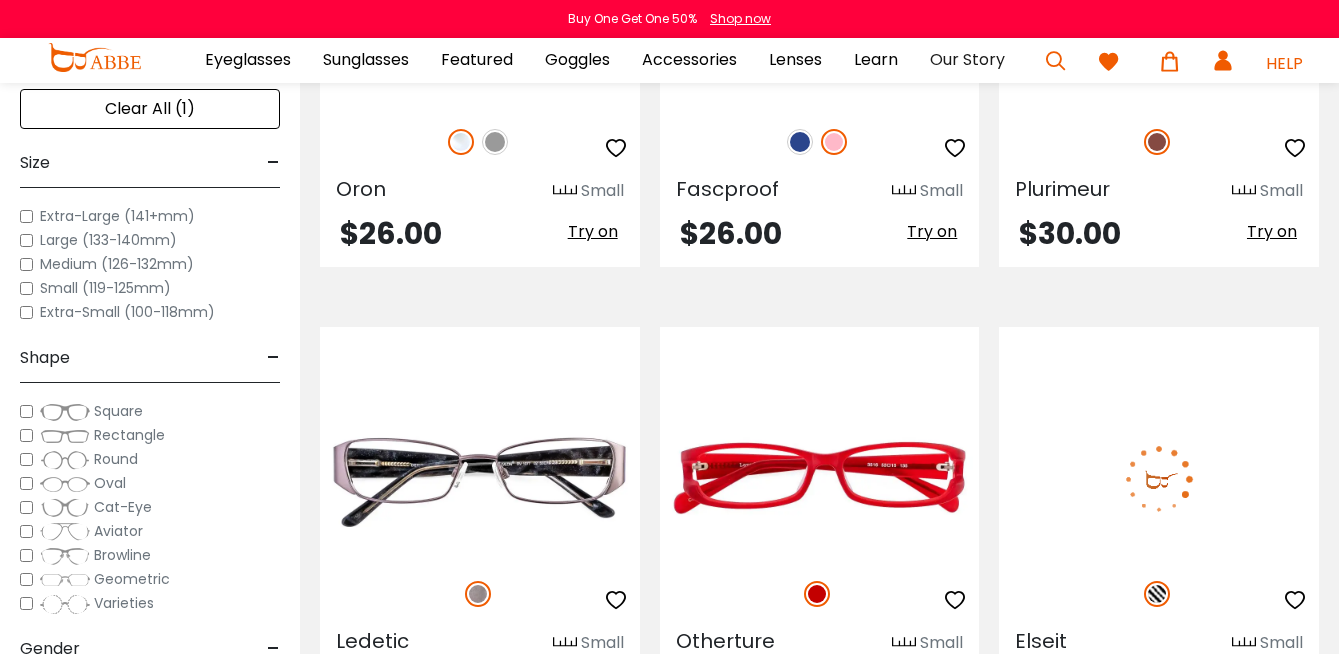 scroll, scrollTop: 7264, scrollLeft: 0, axis: vertical 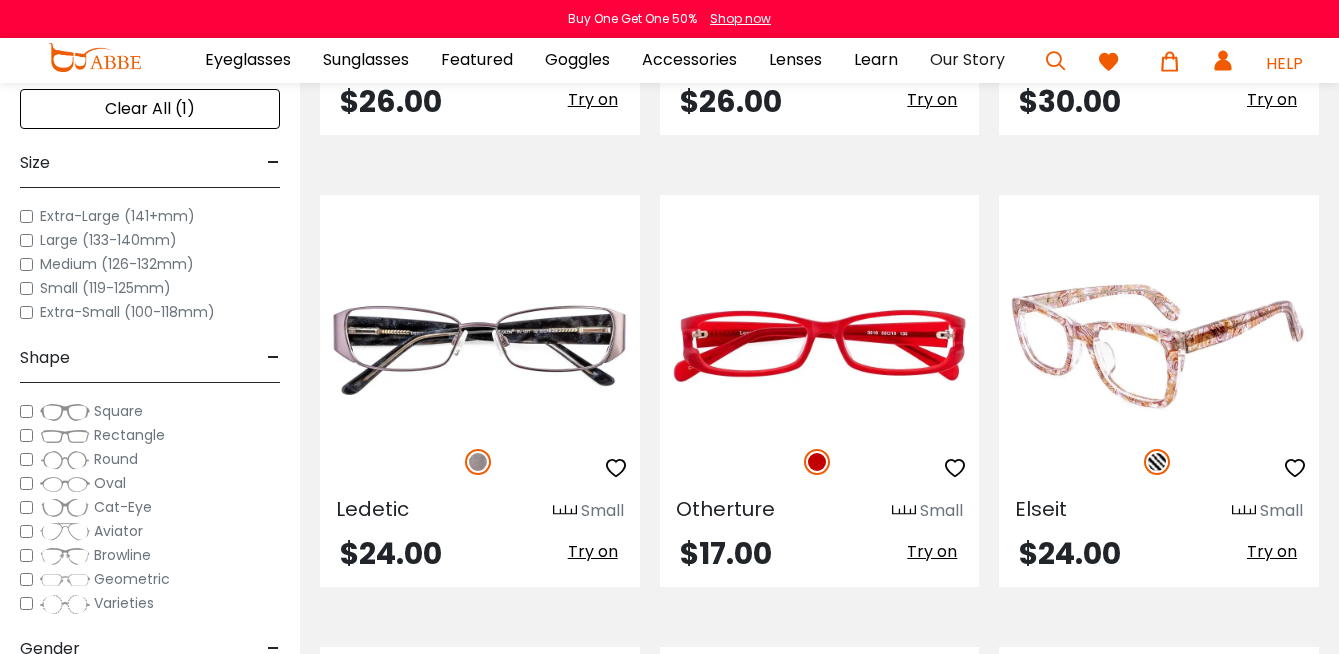 click at bounding box center [1159, 347] 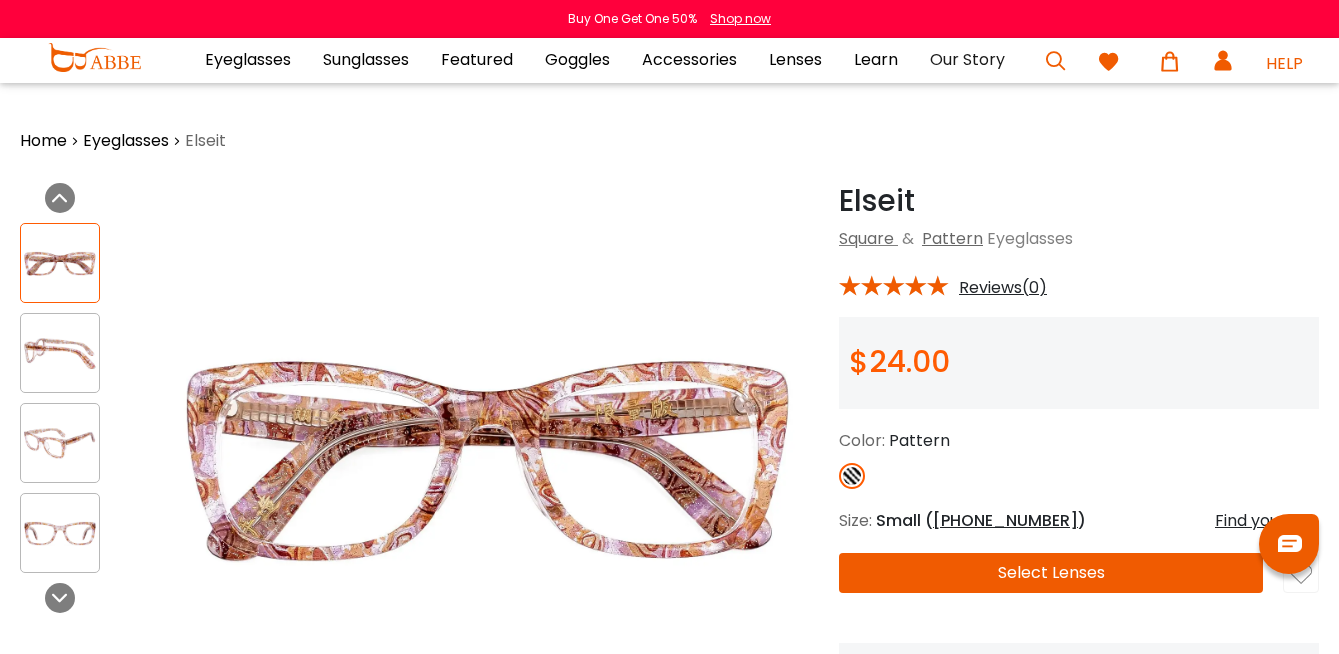 scroll, scrollTop: 0, scrollLeft: 0, axis: both 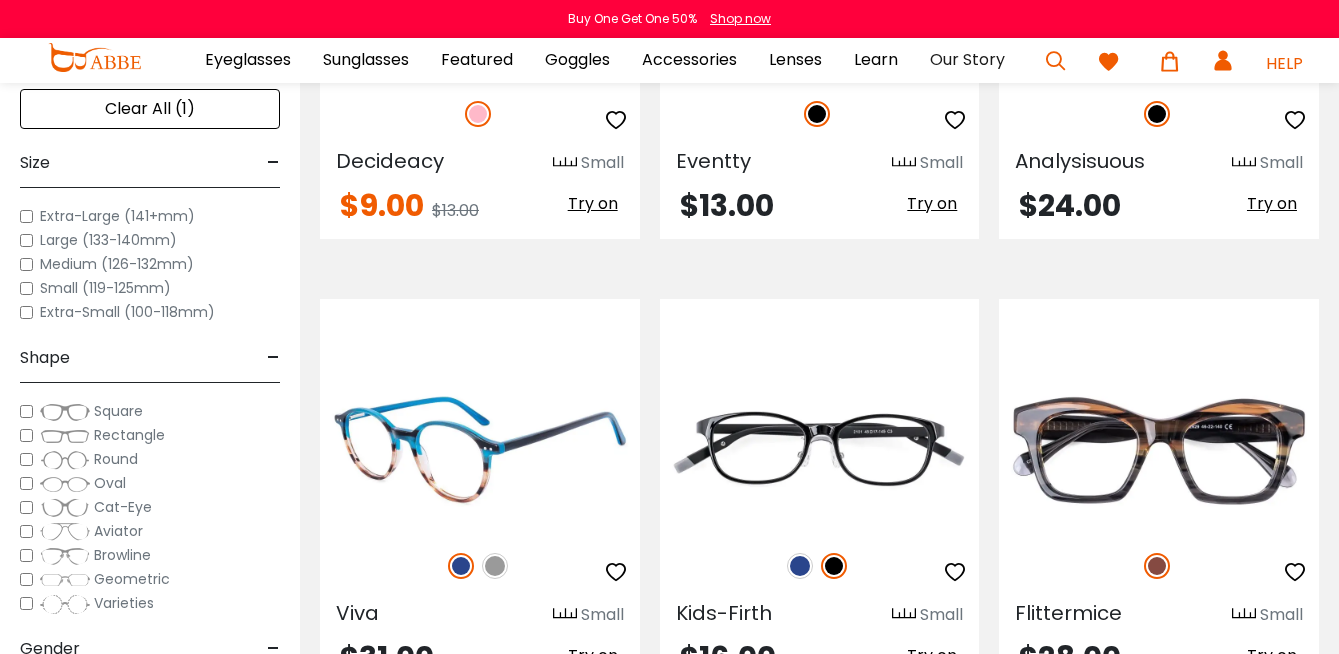 click at bounding box center [495, 566] 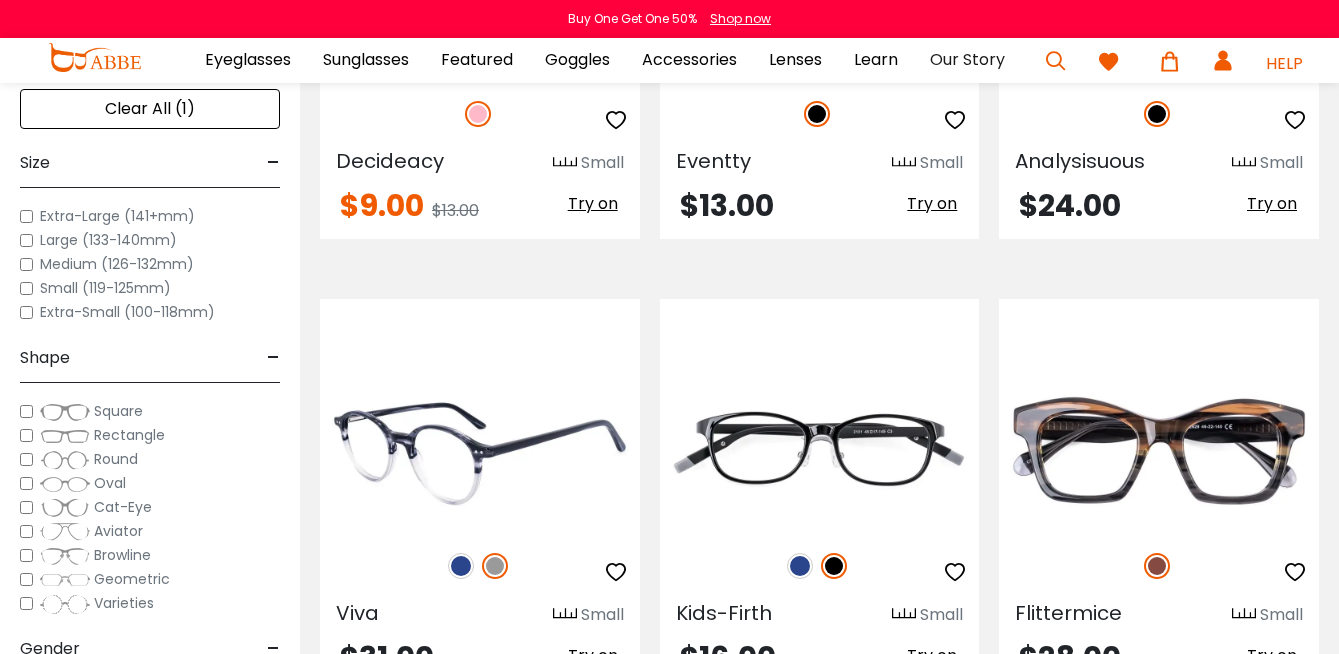 click at bounding box center [461, 566] 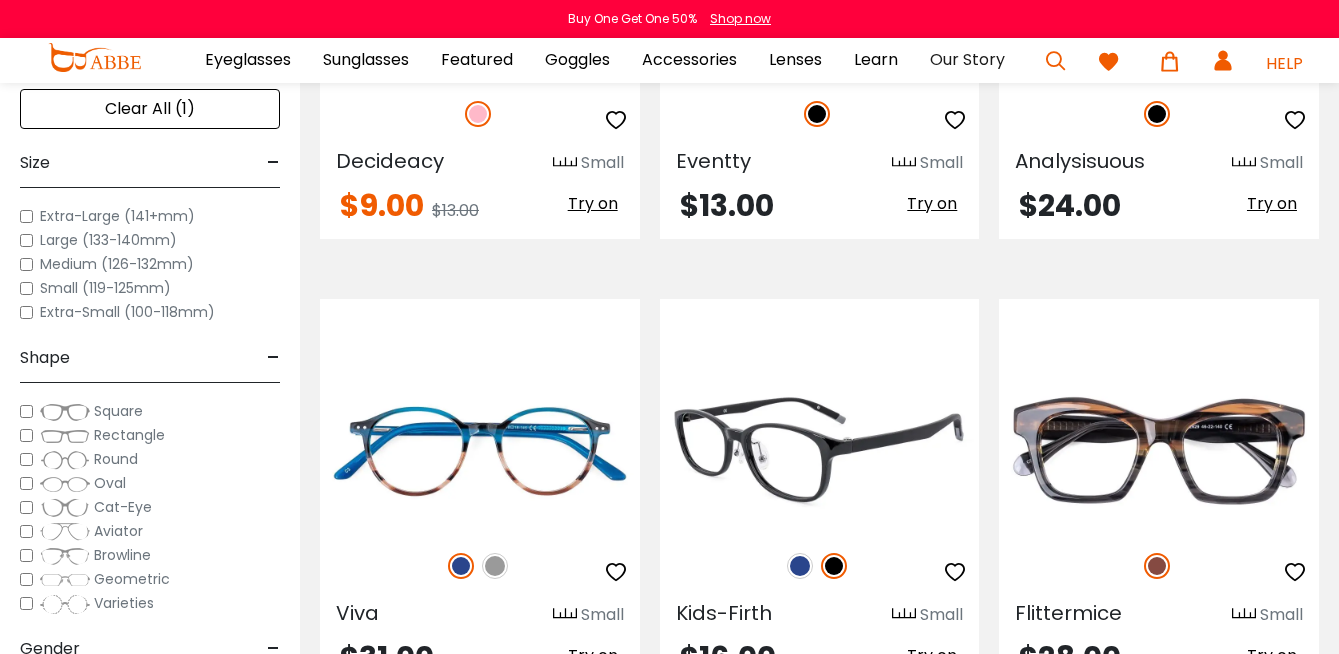 click at bounding box center (800, 566) 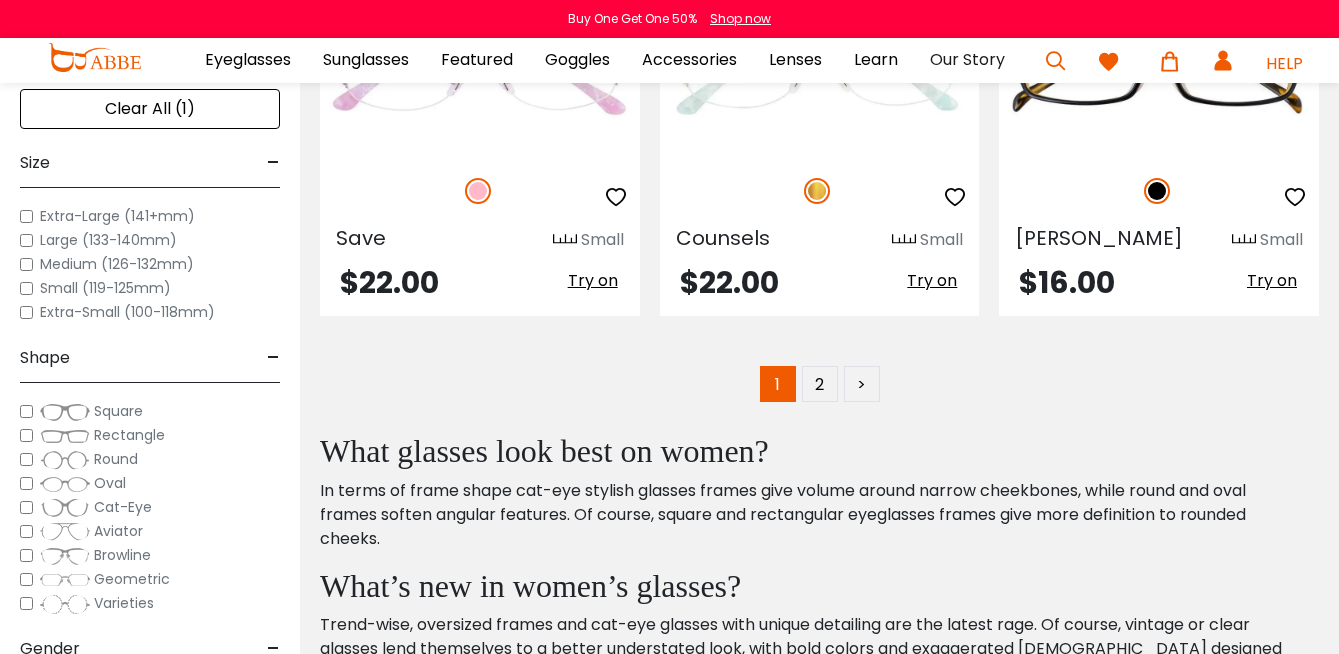 scroll, scrollTop: 9364, scrollLeft: 0, axis: vertical 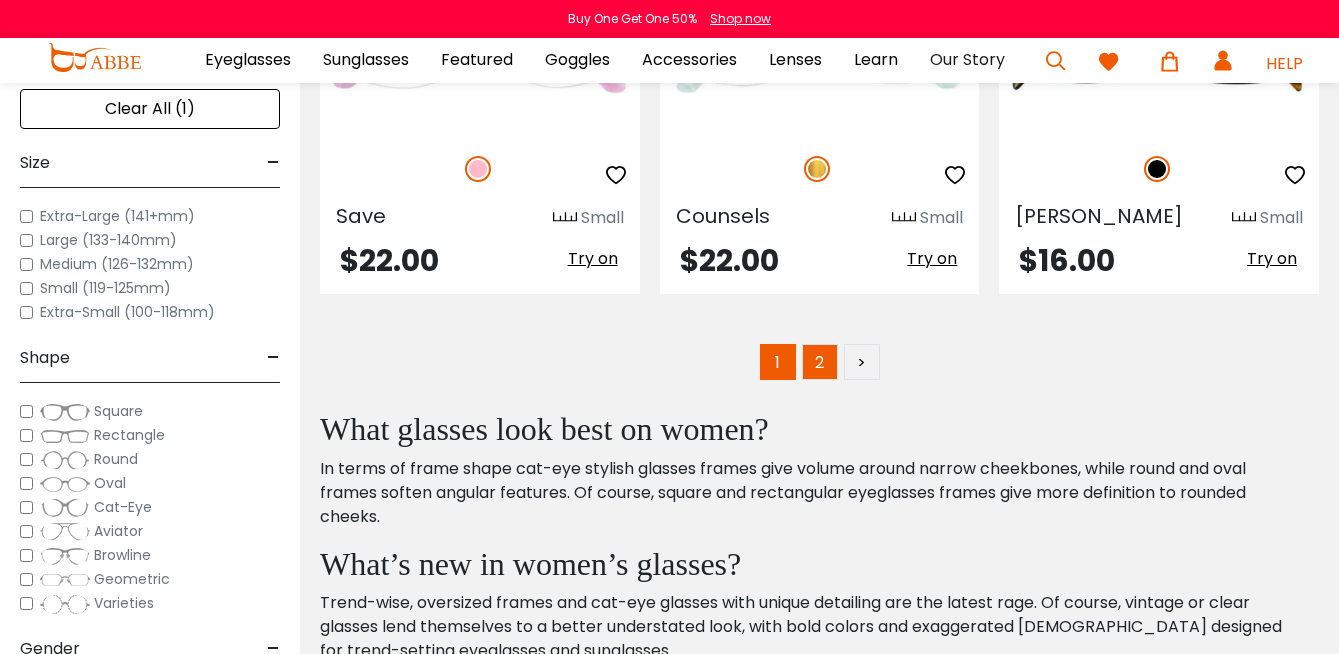 click on "2" at bounding box center [820, 362] 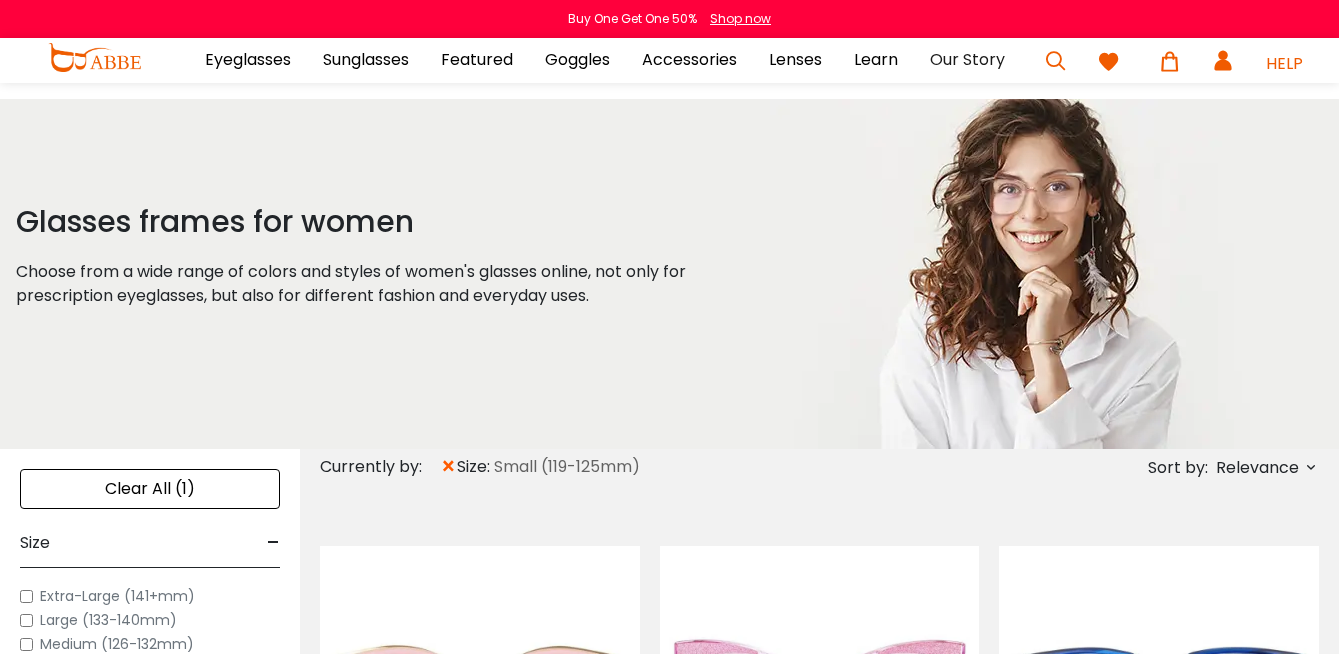 scroll, scrollTop: 0, scrollLeft: 0, axis: both 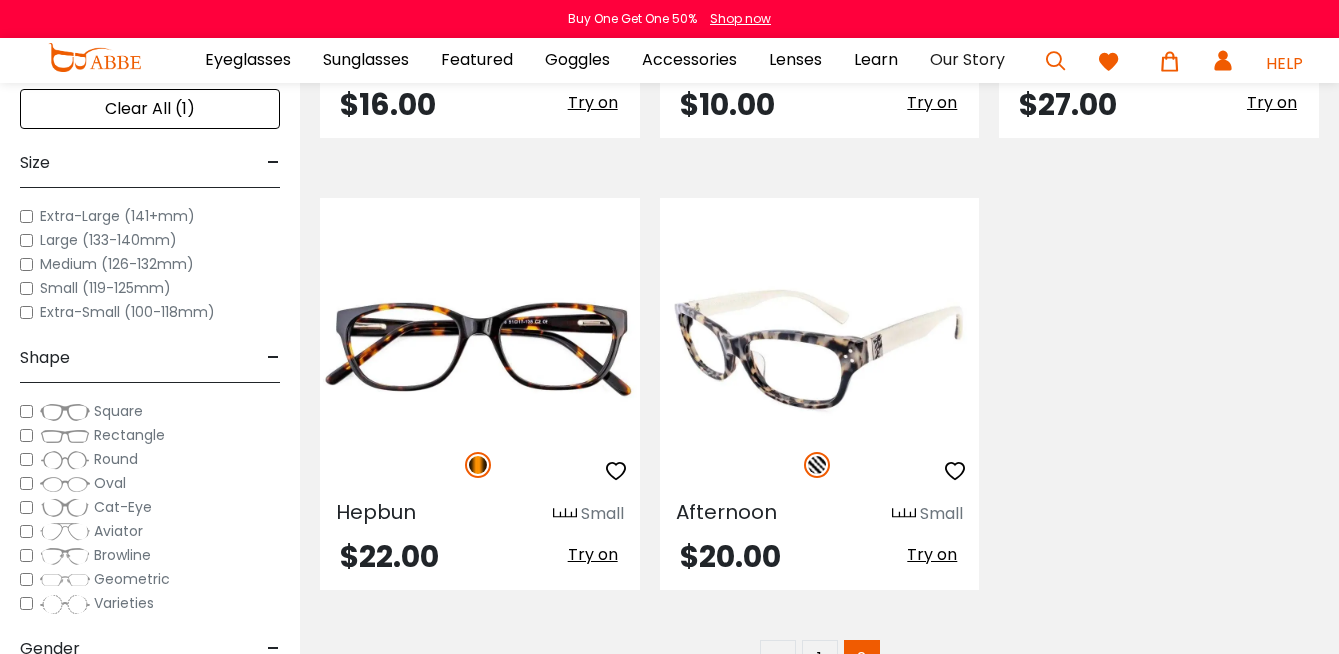 click at bounding box center [820, 350] 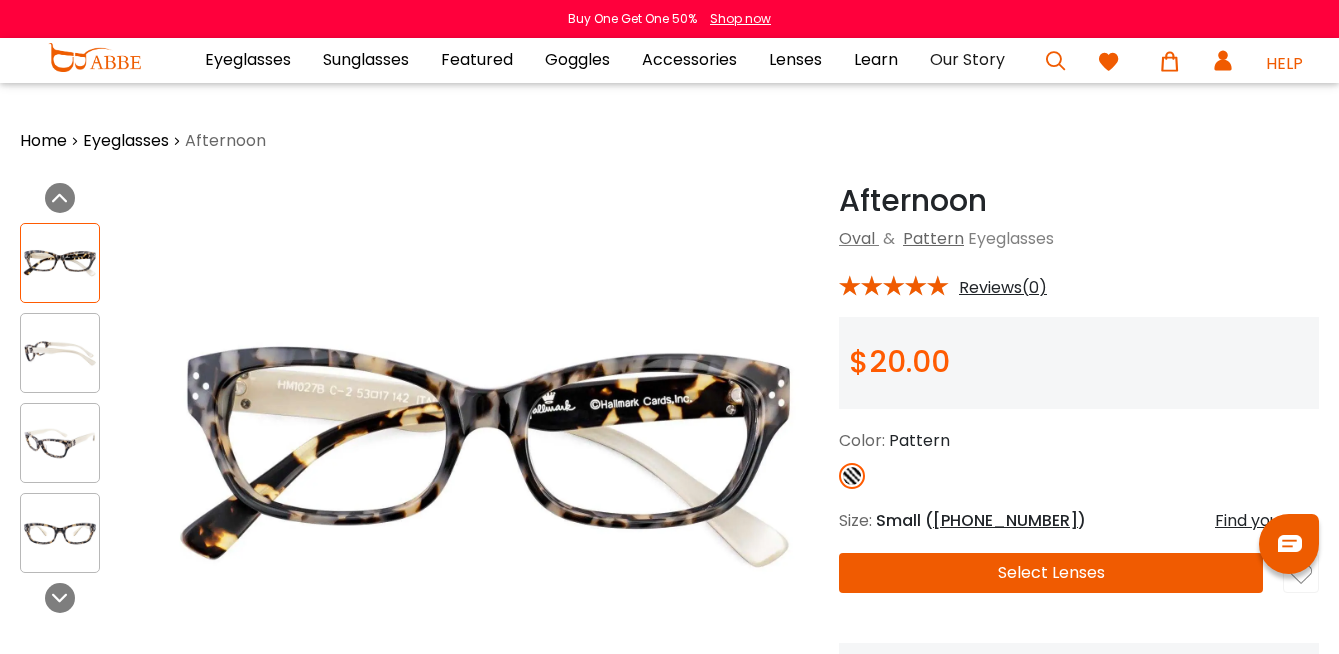 scroll, scrollTop: 0, scrollLeft: 0, axis: both 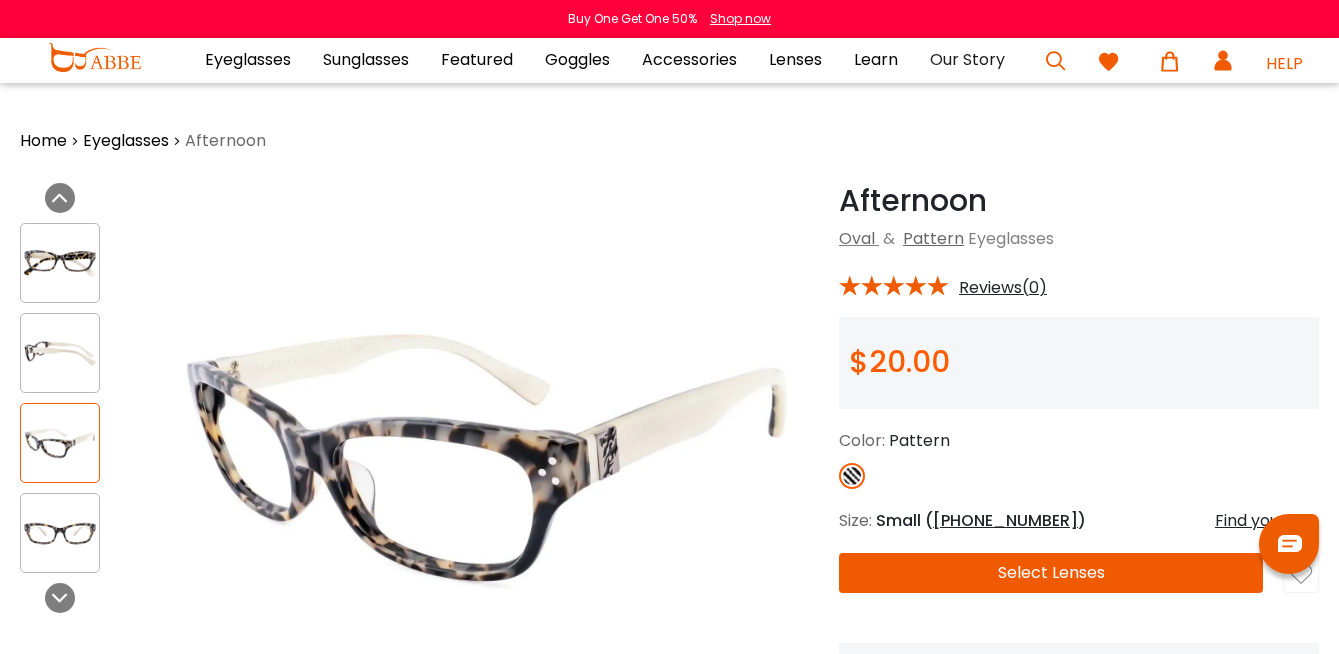 click at bounding box center [60, 533] 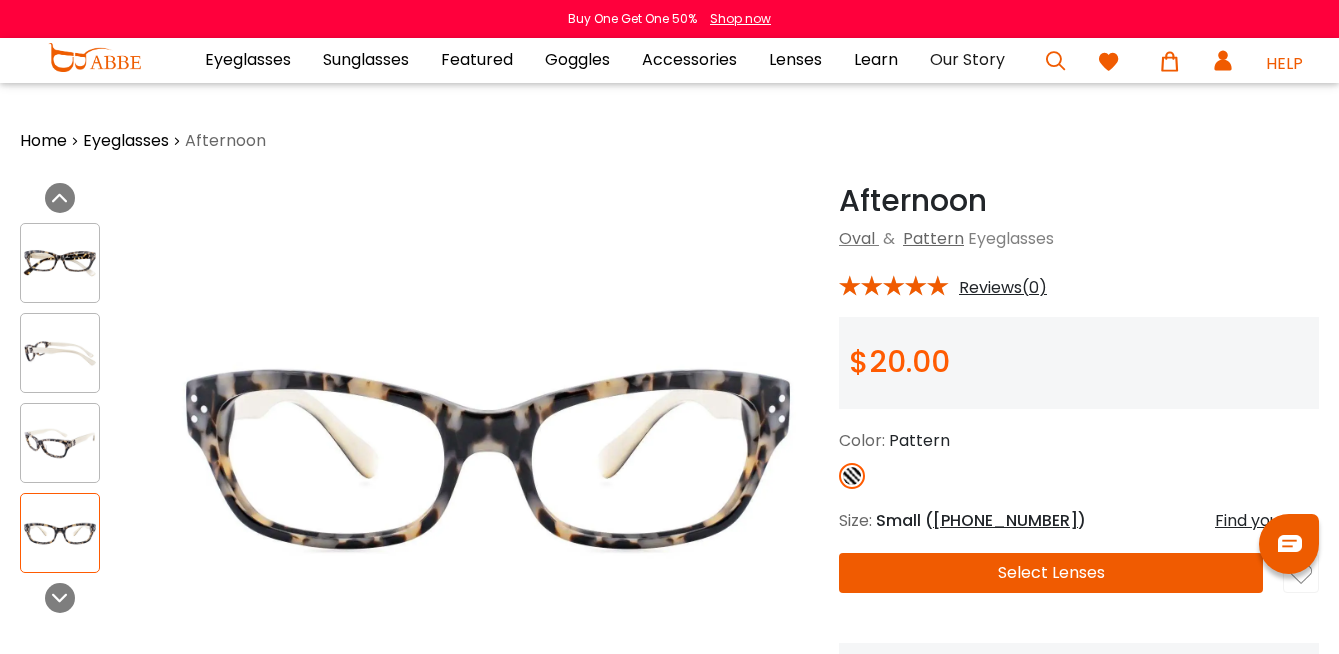 click at bounding box center [60, 263] 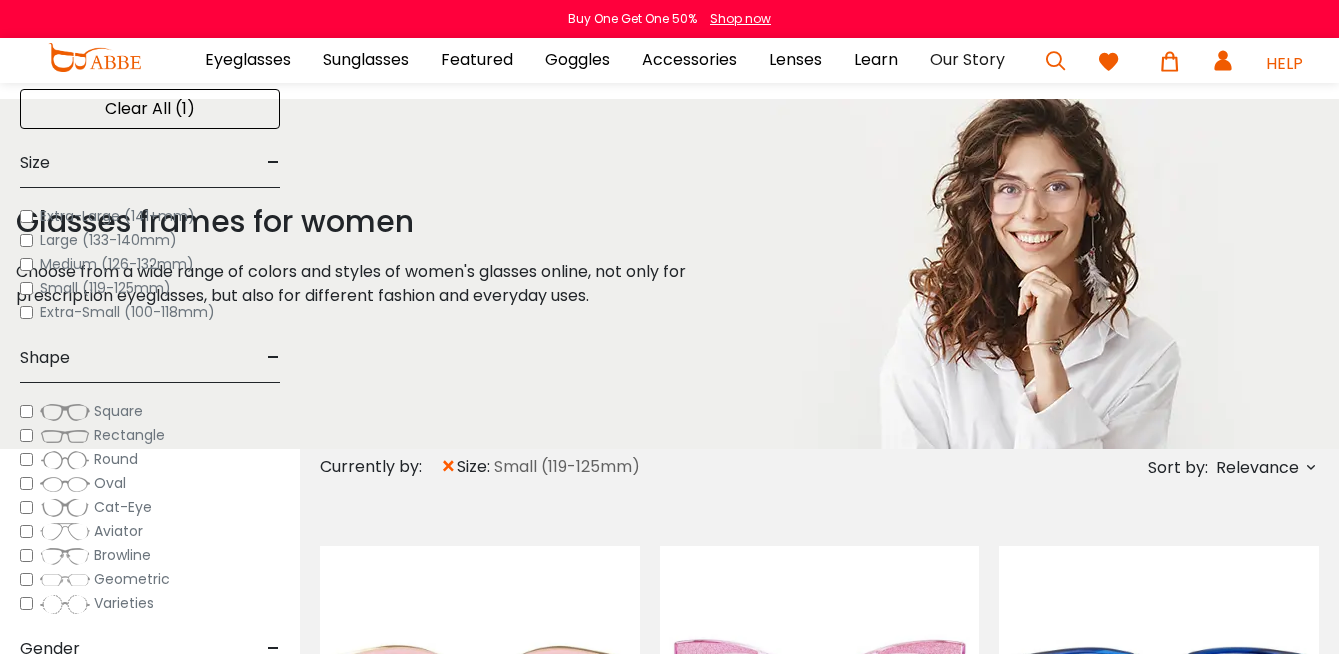 scroll, scrollTop: 800, scrollLeft: 0, axis: vertical 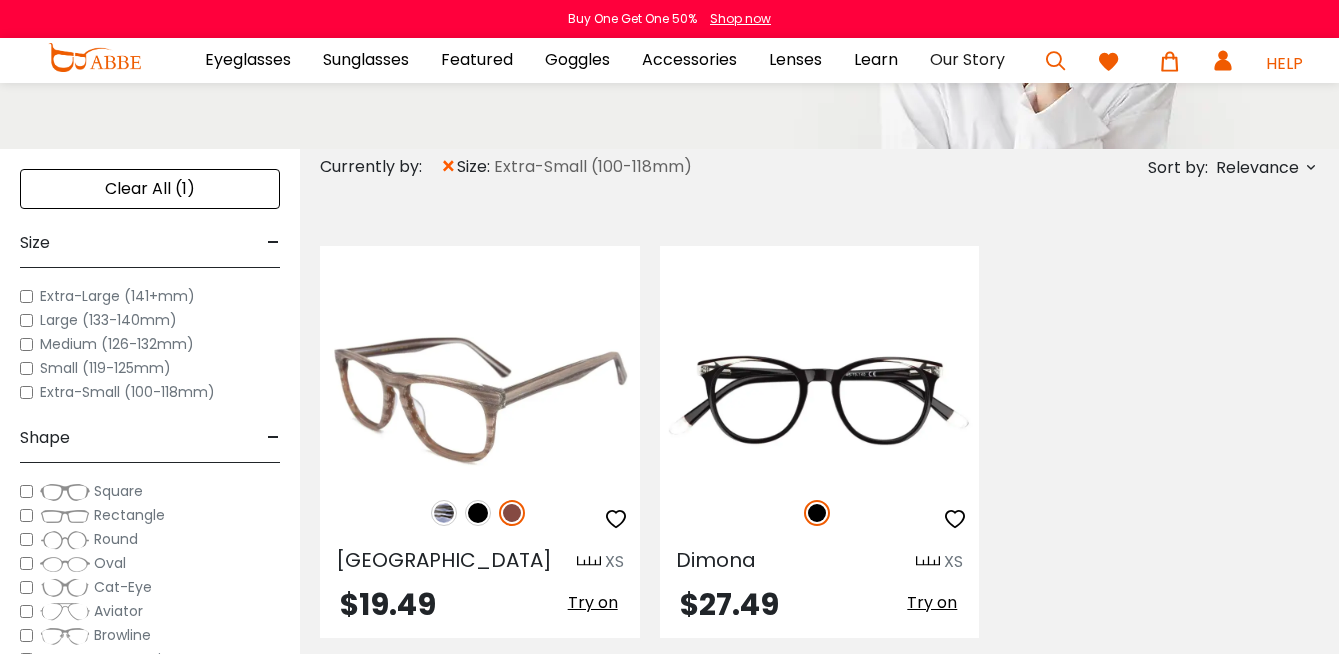 click at bounding box center [444, 513] 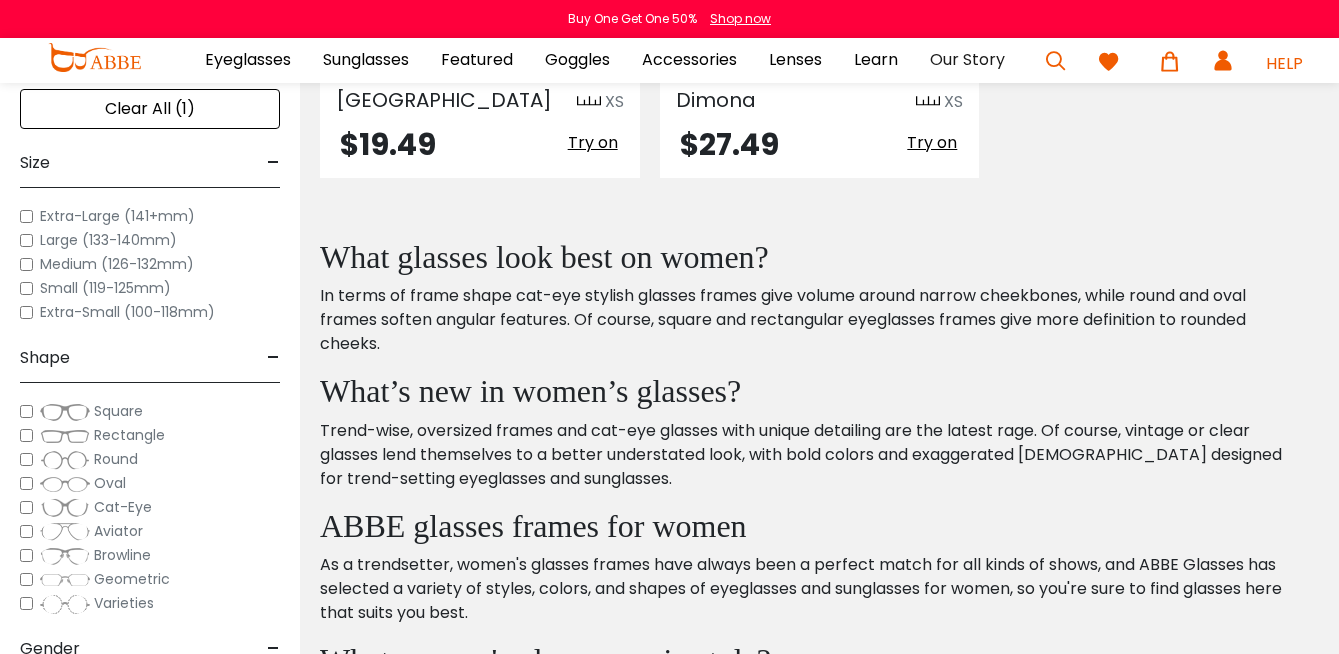 scroll, scrollTop: 800, scrollLeft: 0, axis: vertical 